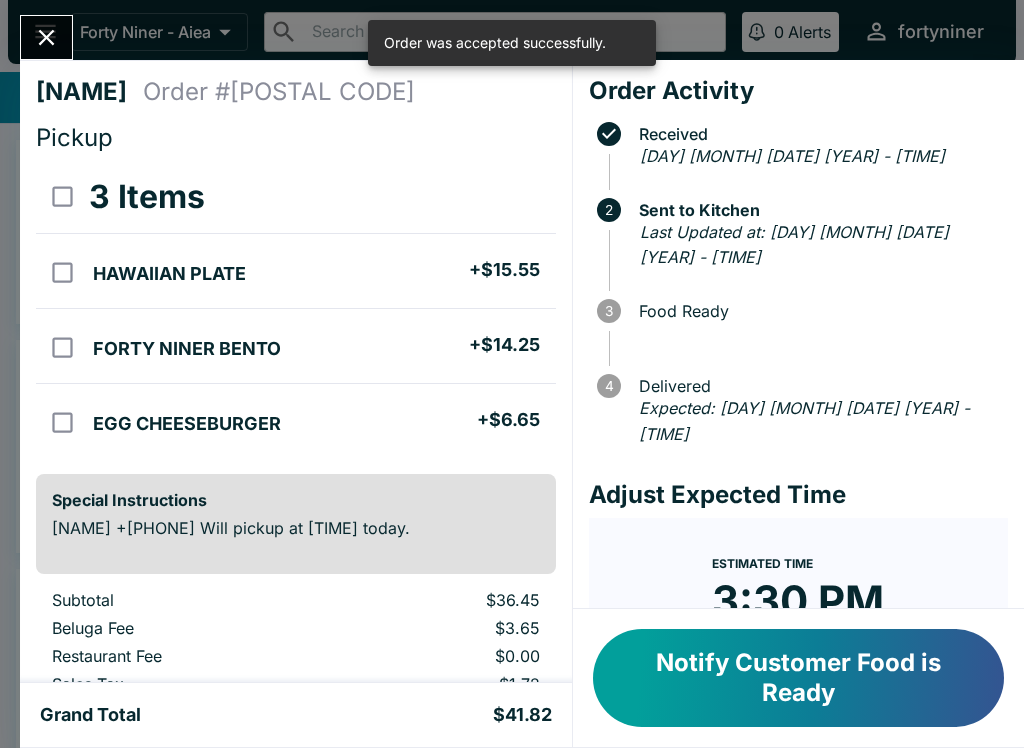 scroll, scrollTop: 0, scrollLeft: 0, axis: both 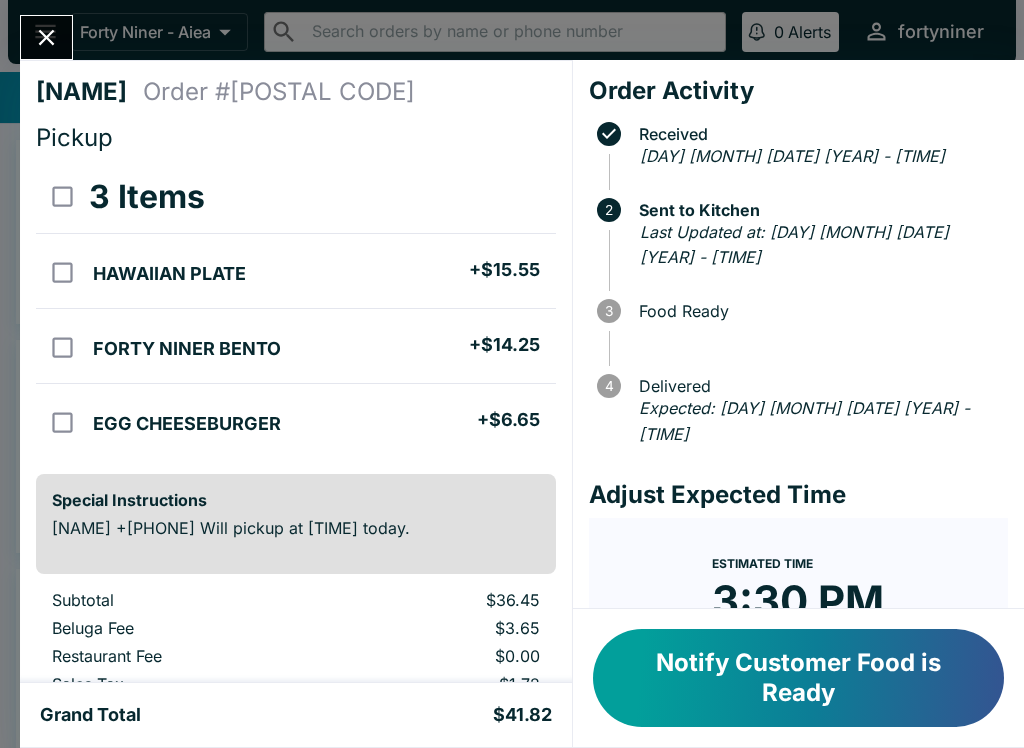 click 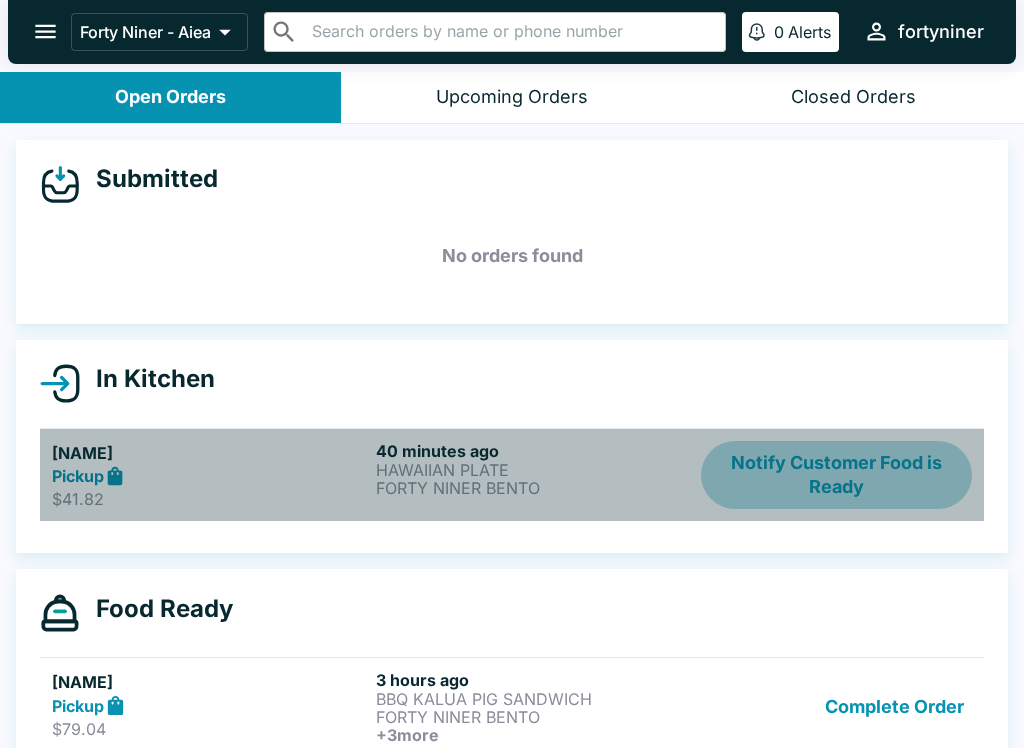 click on "Notify Customer Food is Ready" at bounding box center [836, 475] 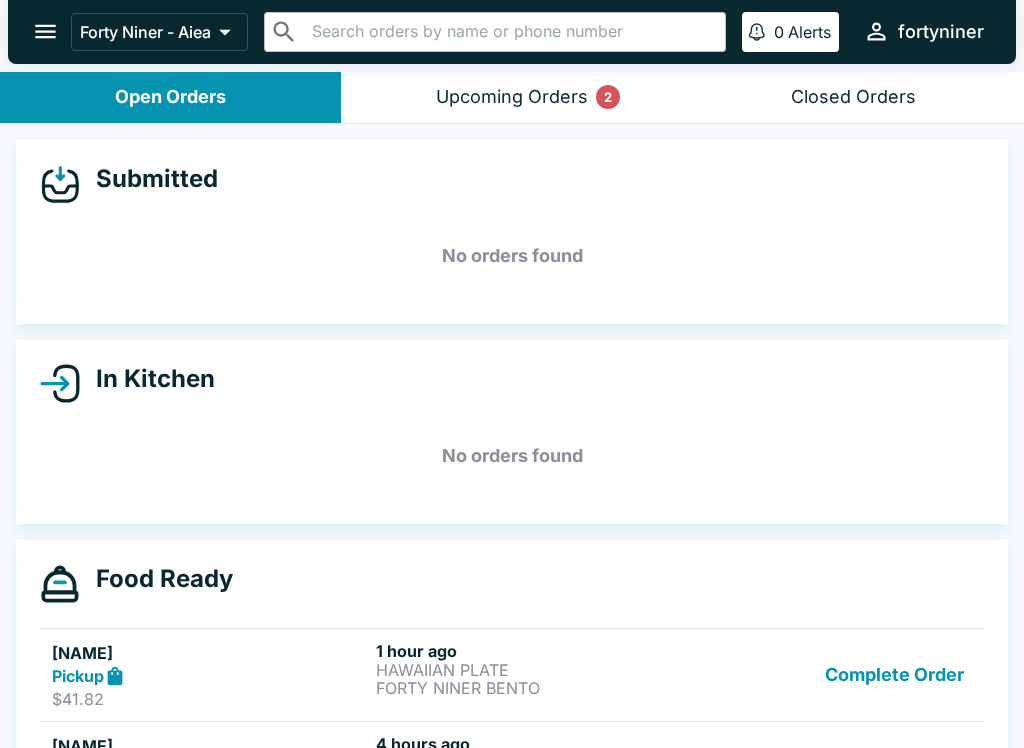 click on "Upcoming Orders 2" at bounding box center (512, 97) 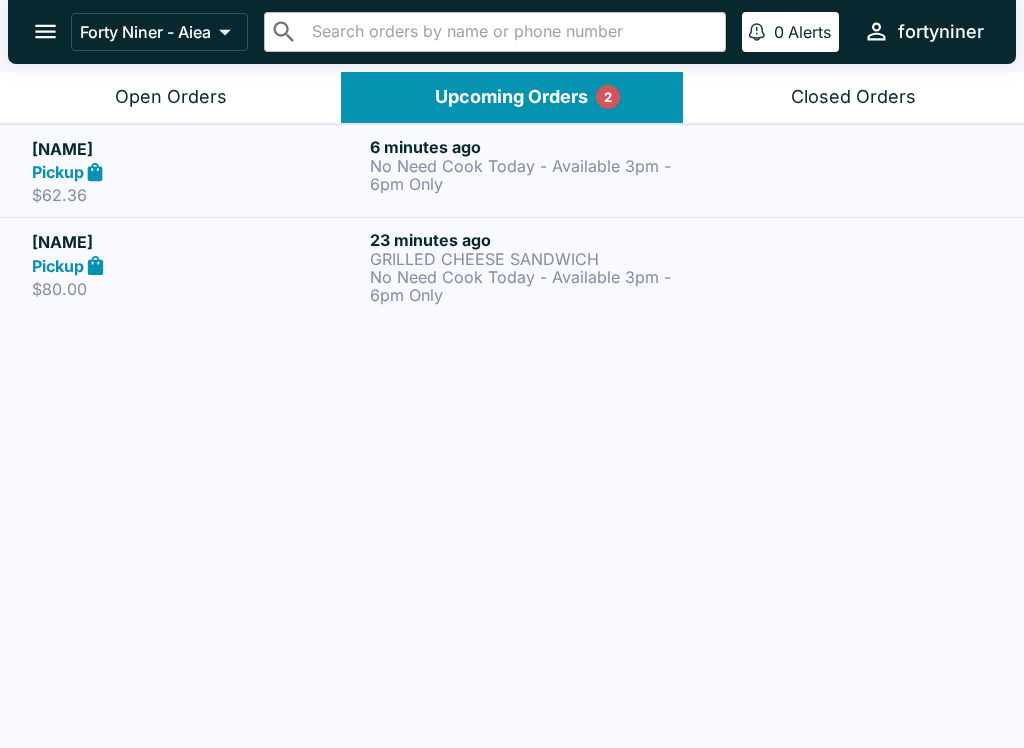 click on "$80.00" at bounding box center [197, 289] 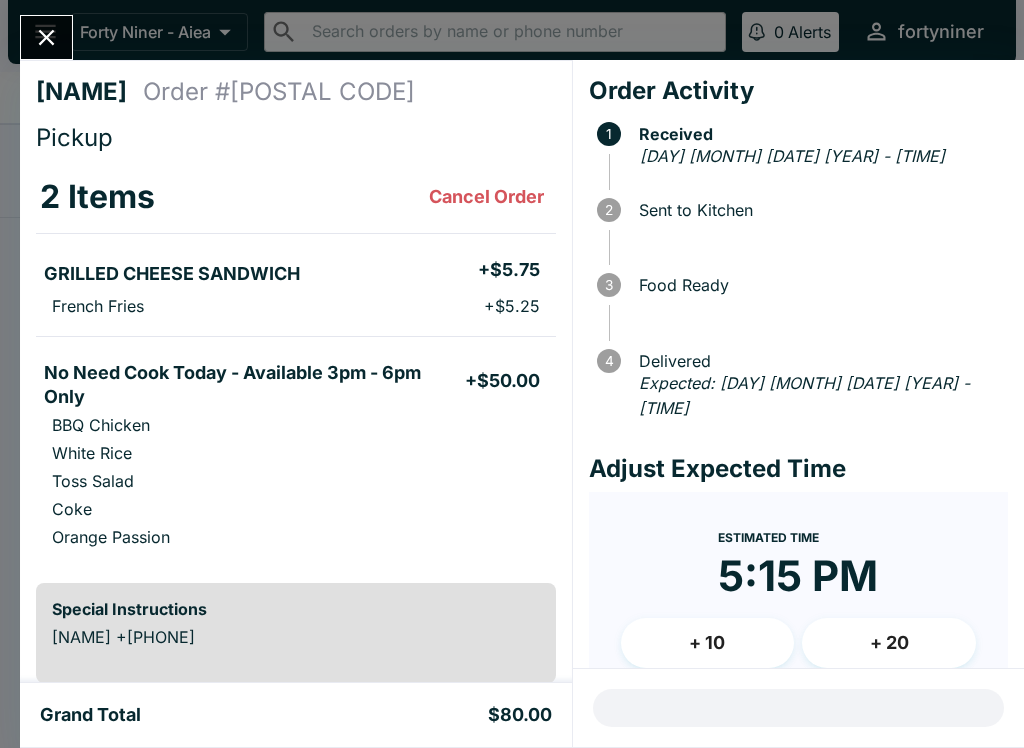 click at bounding box center (46, 37) 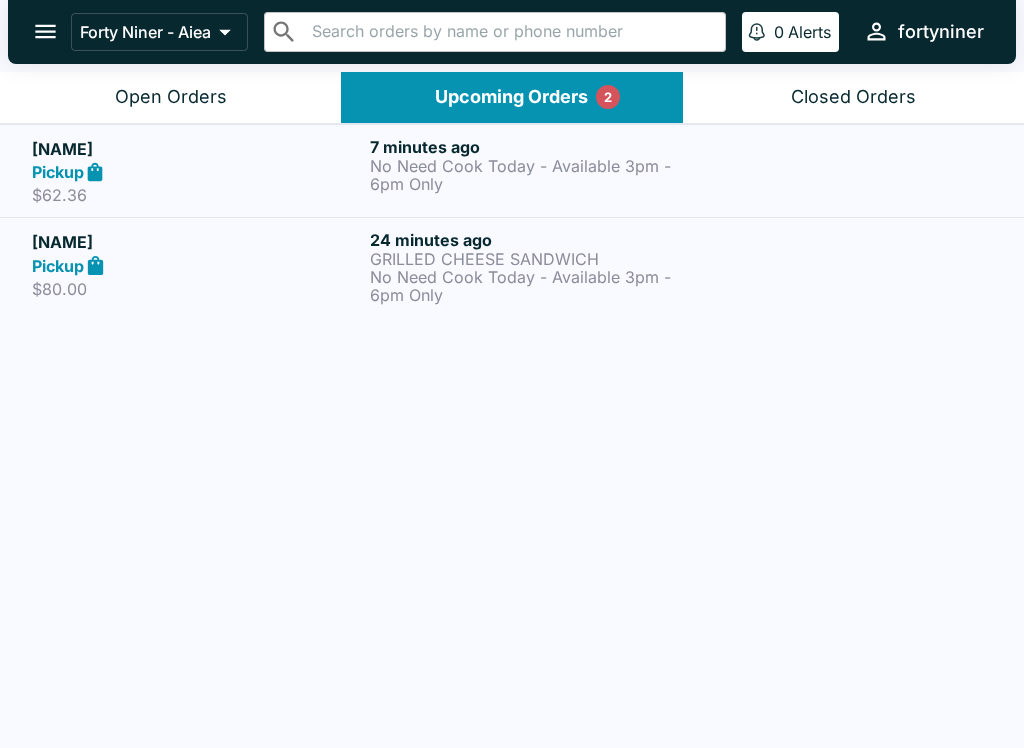 click on "Pickup" at bounding box center [197, 172] 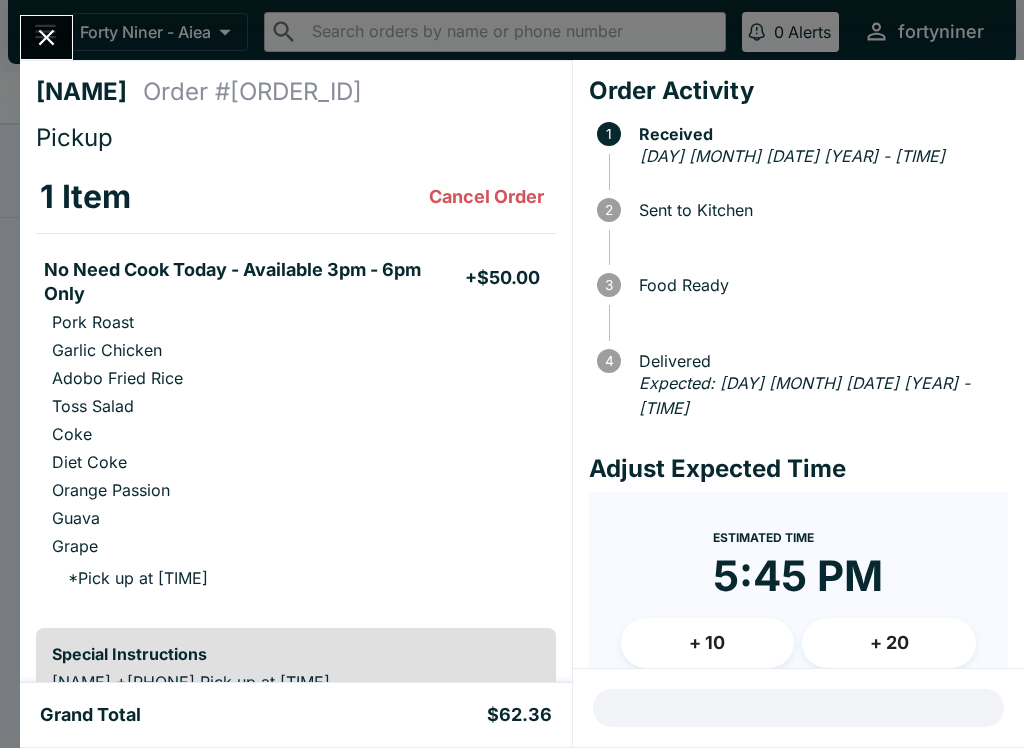 click 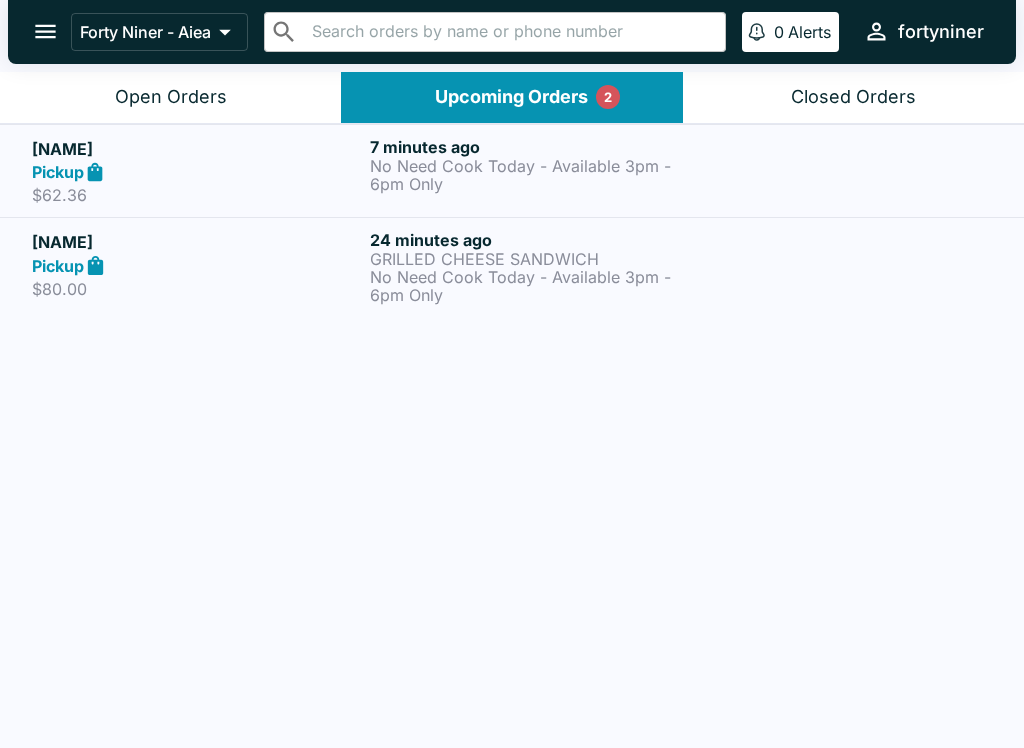 click on "Open Orders" at bounding box center (171, 97) 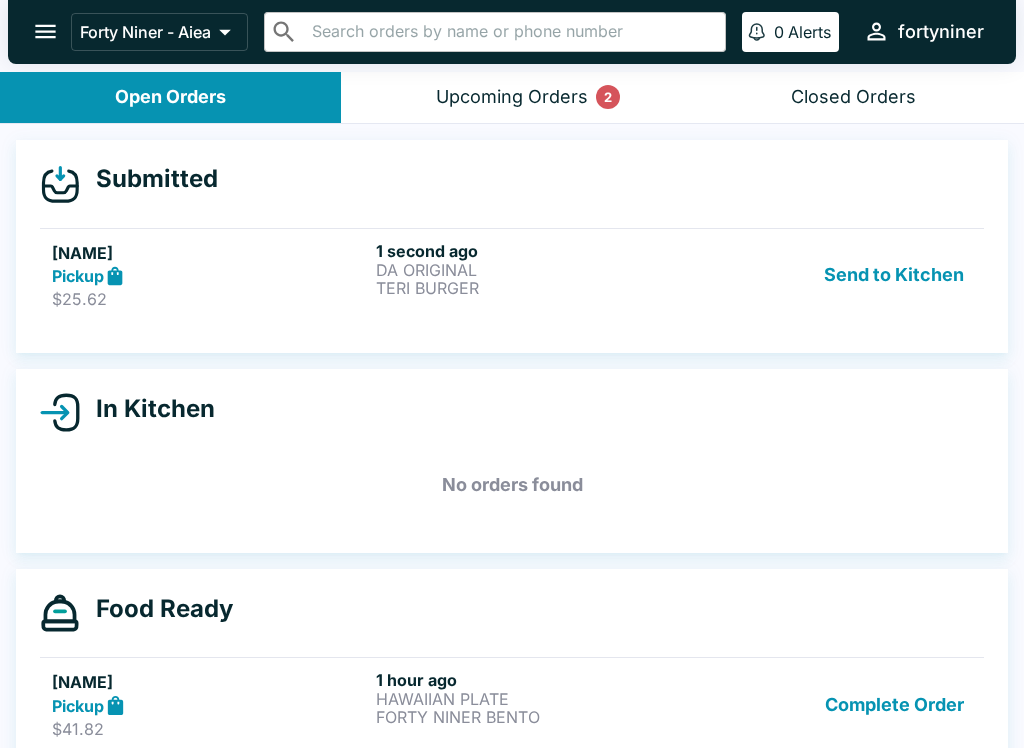 click on "[NAME]" at bounding box center [210, 253] 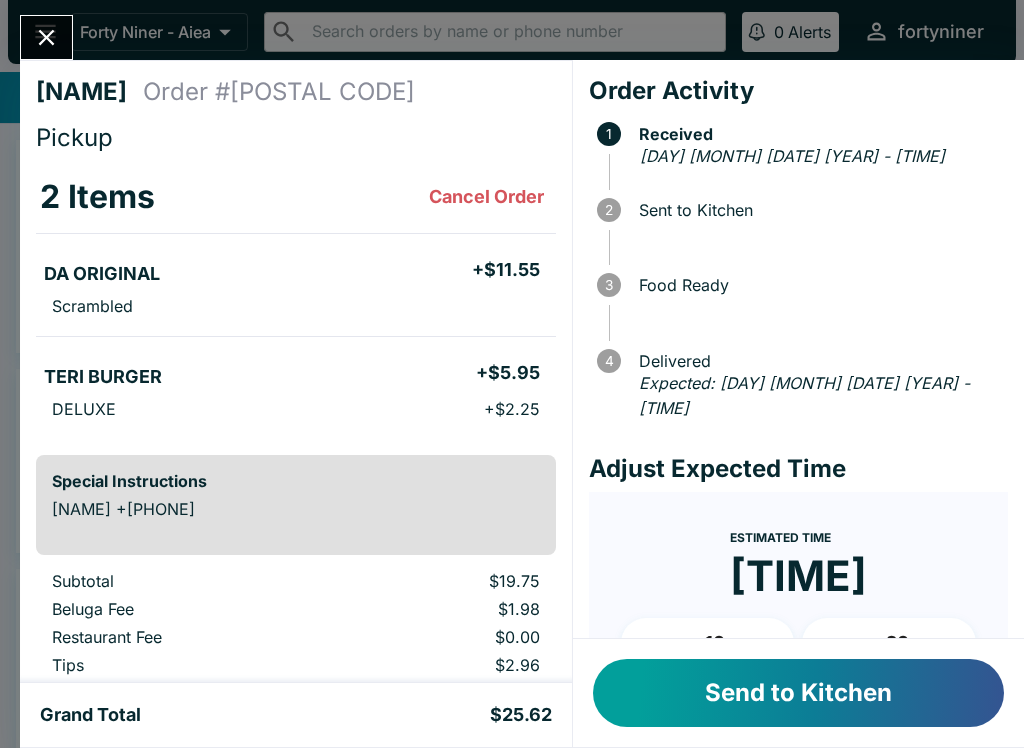 click on "Send to Kitchen" at bounding box center (798, 693) 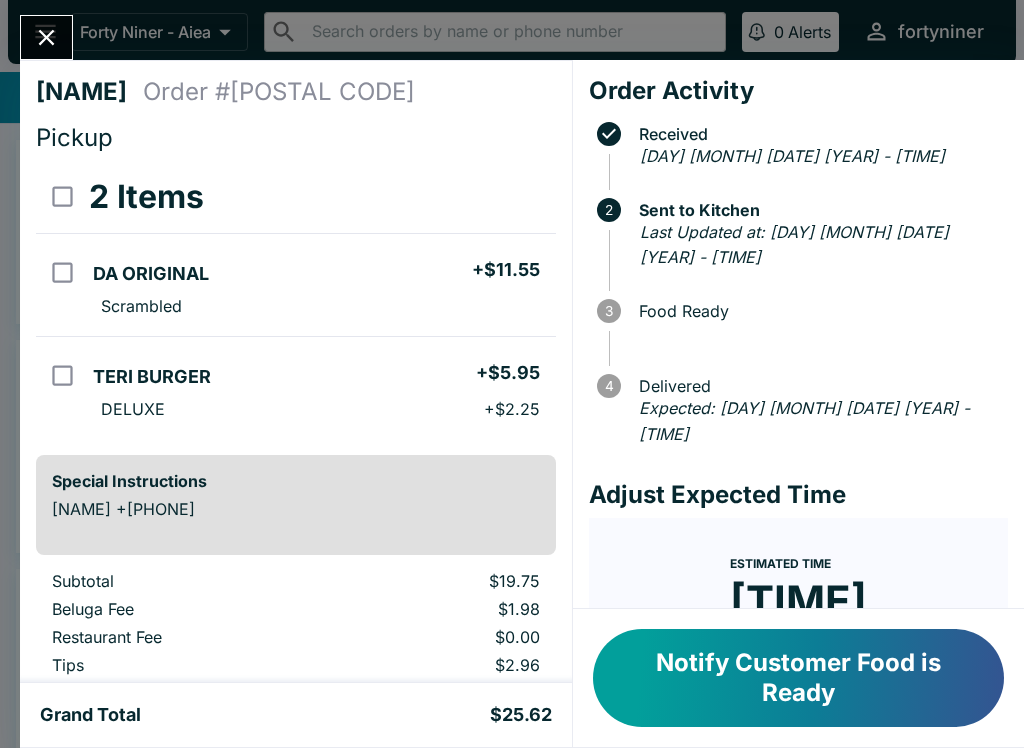 click 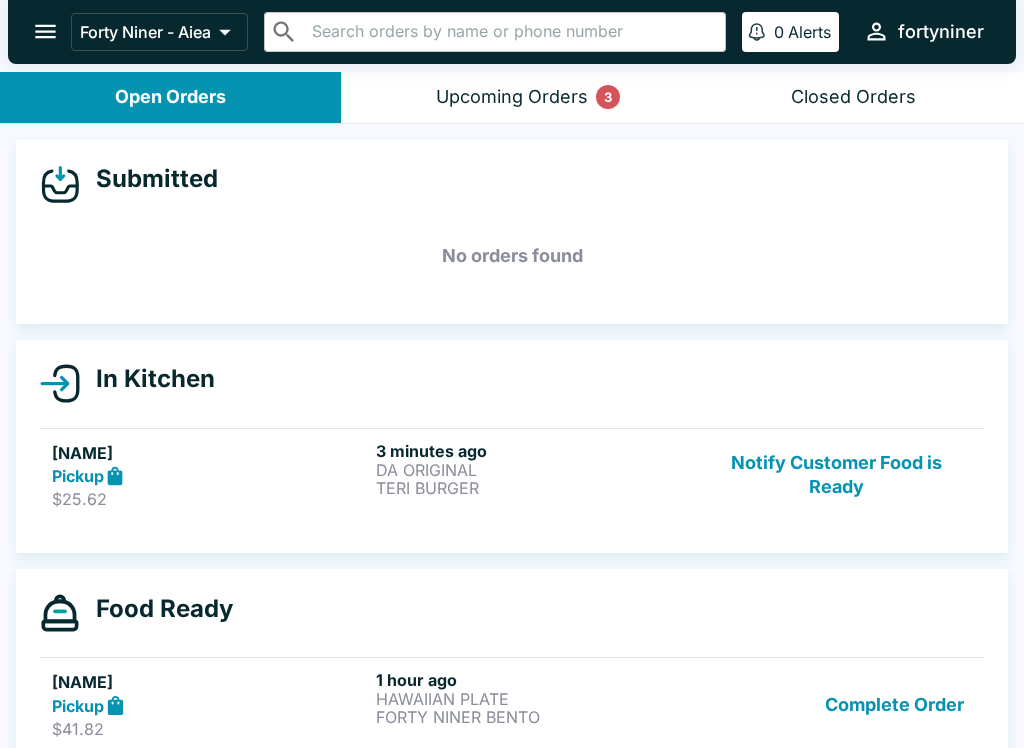 click on "Notify Customer Food is Ready" at bounding box center (836, 475) 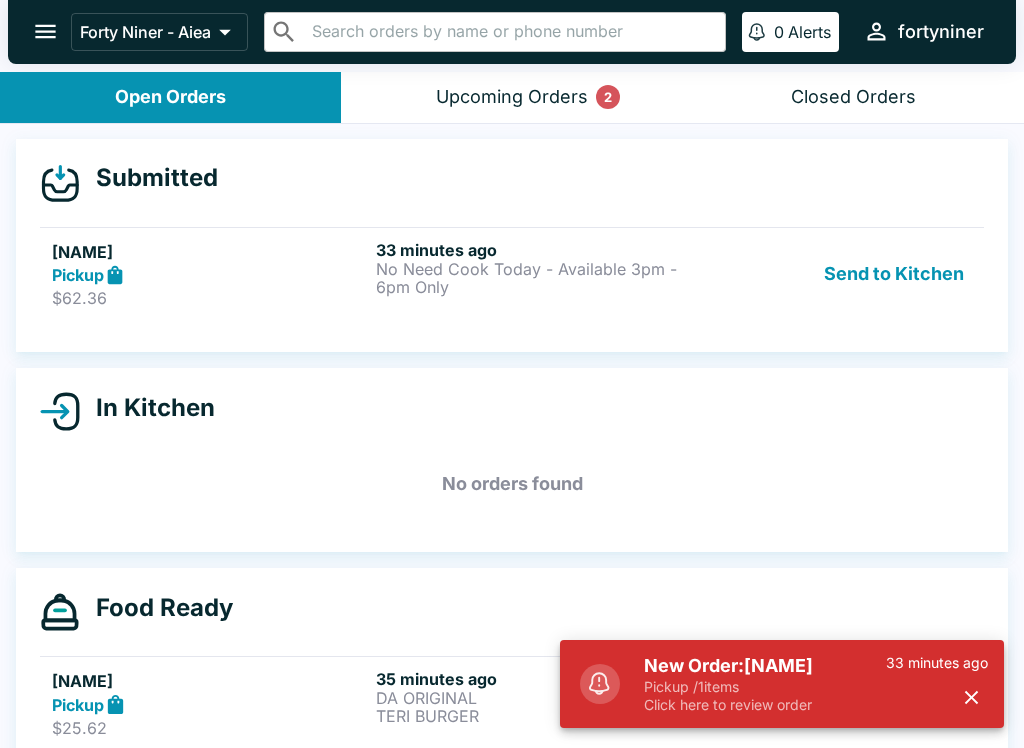 scroll, scrollTop: 2, scrollLeft: 0, axis: vertical 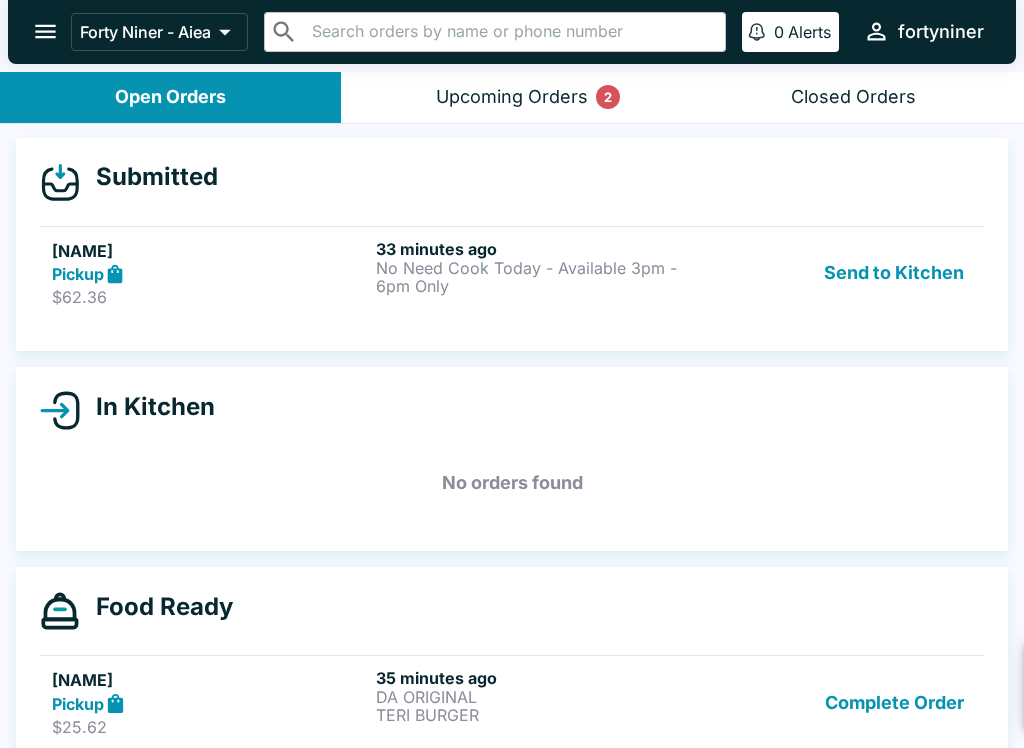 click on "$62.36" at bounding box center [210, 297] 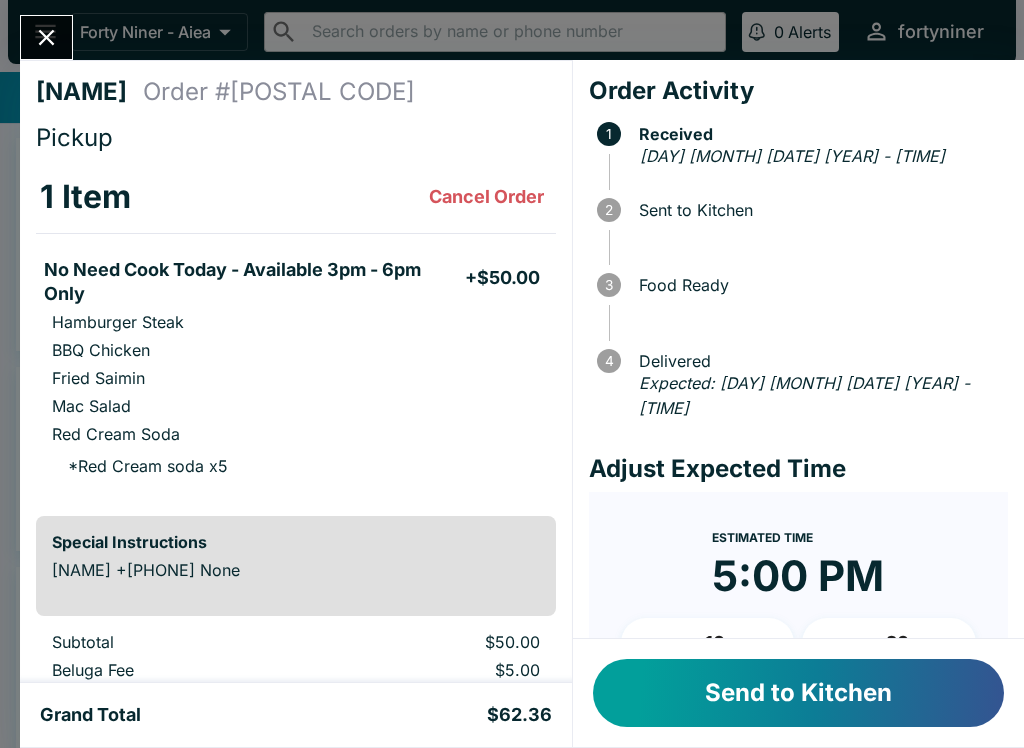 click on "Send to Kitchen" at bounding box center (798, 693) 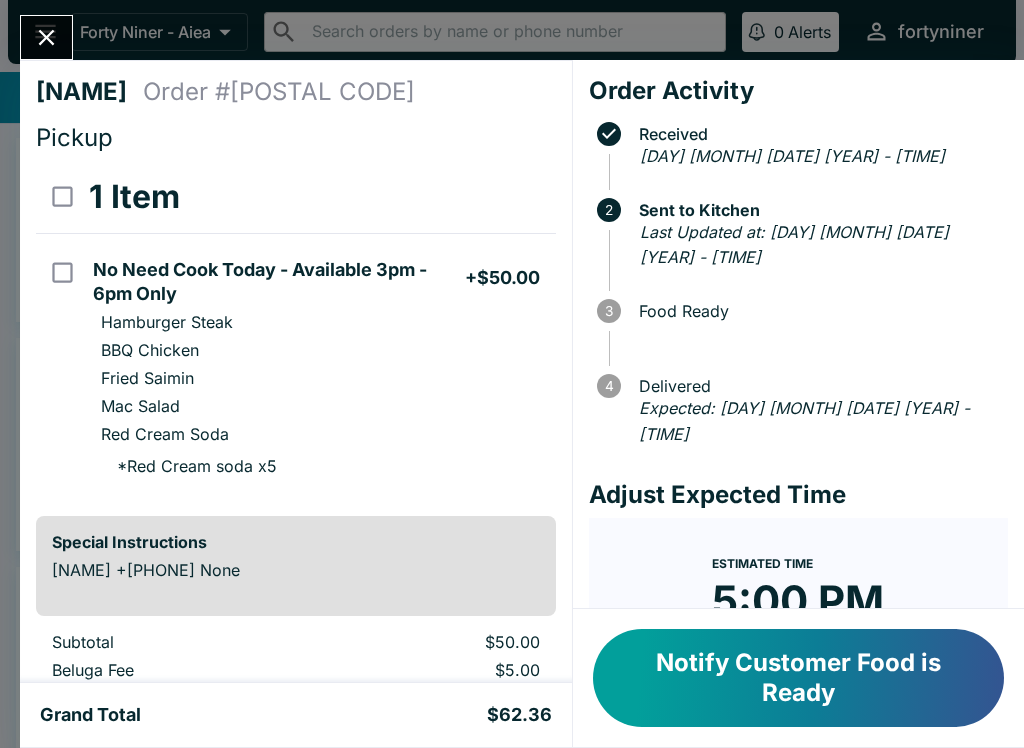 click 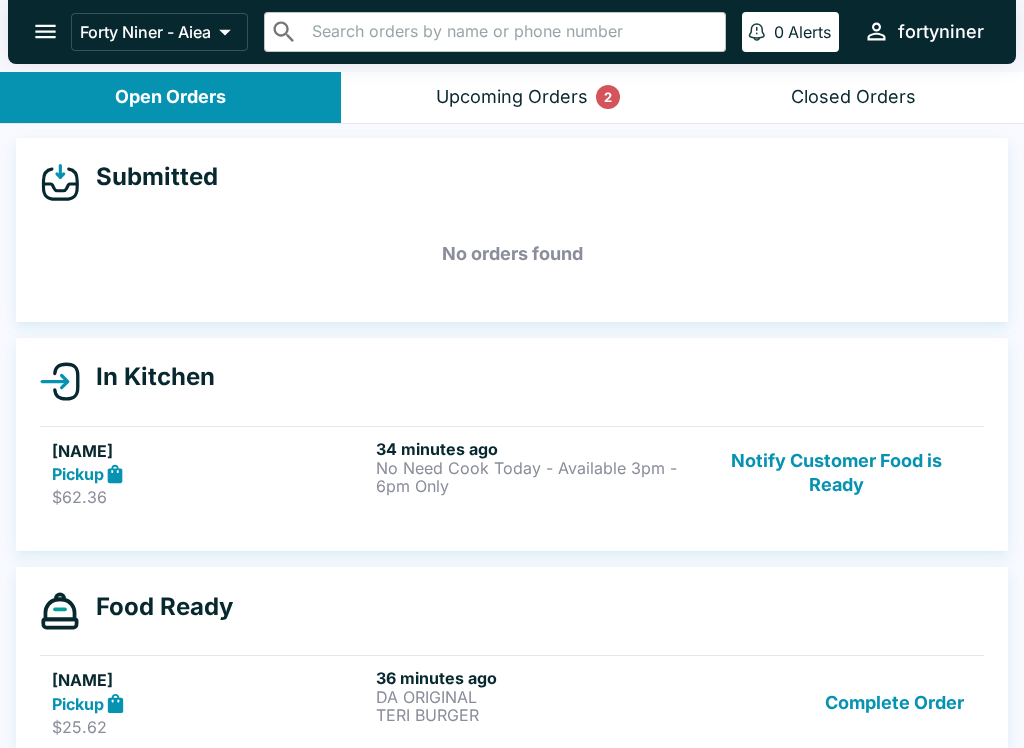 click on "Upcoming Orders 2" at bounding box center (512, 97) 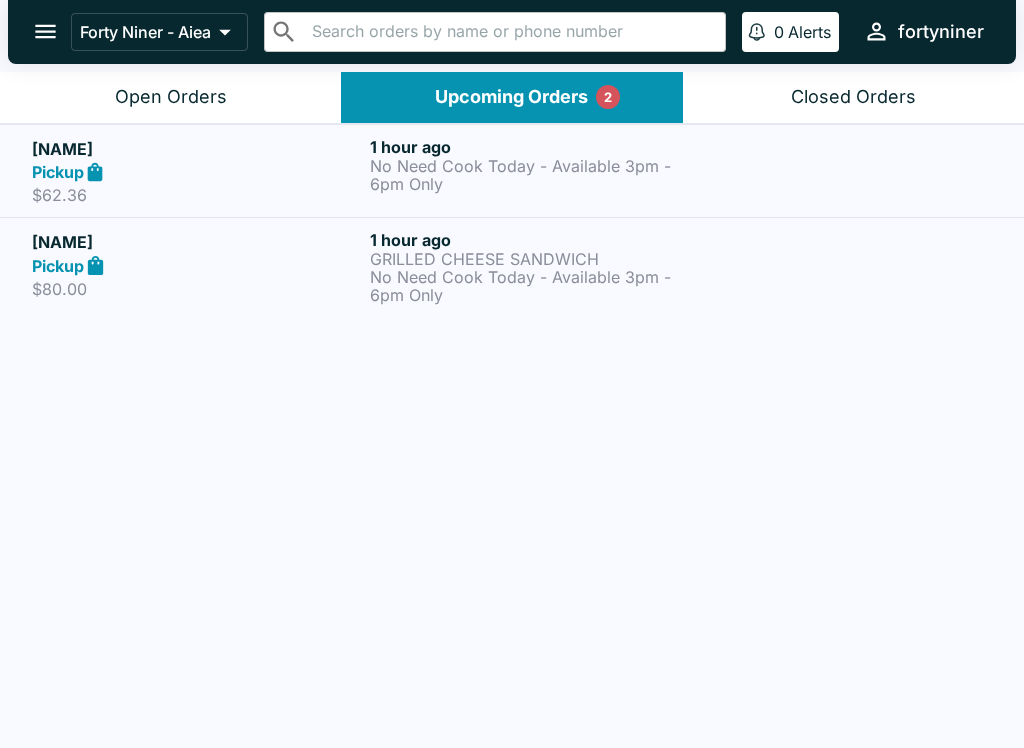 click on "Open Orders" at bounding box center [170, 97] 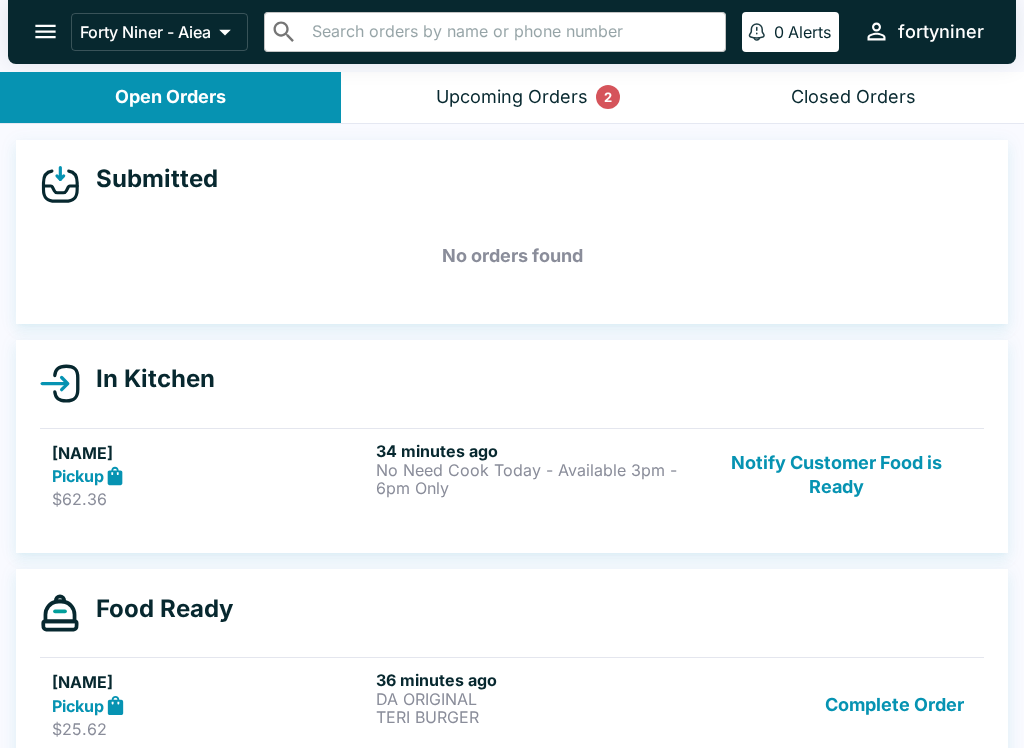 click on "Upcoming Orders 2" at bounding box center [511, 97] 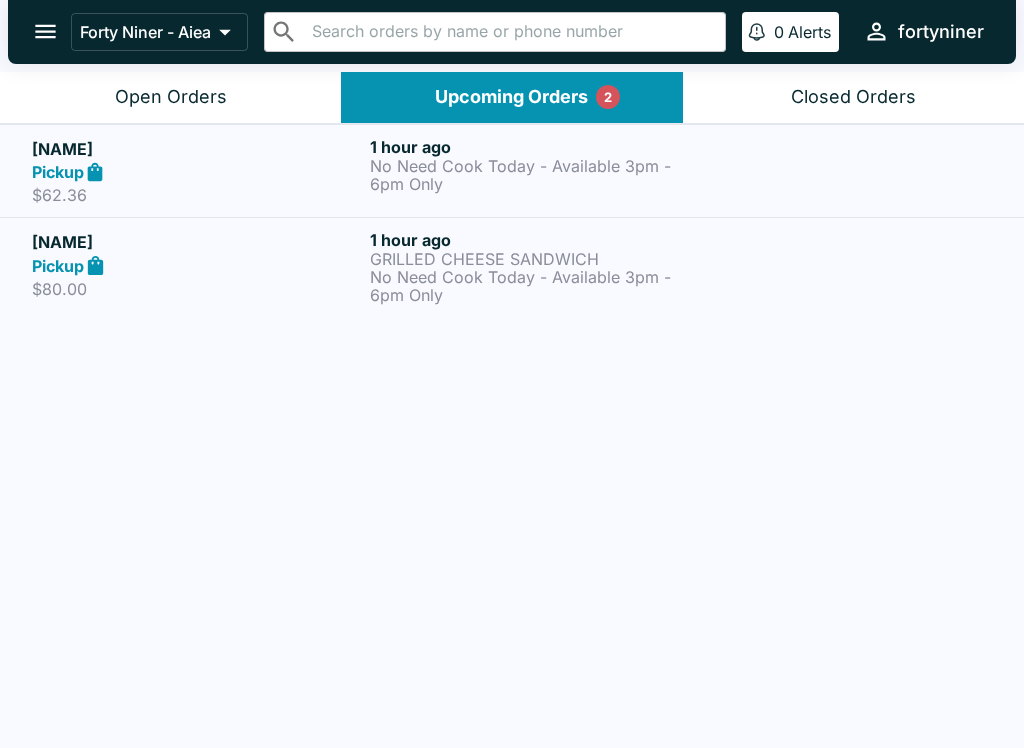 click on "$80.00" at bounding box center (197, 289) 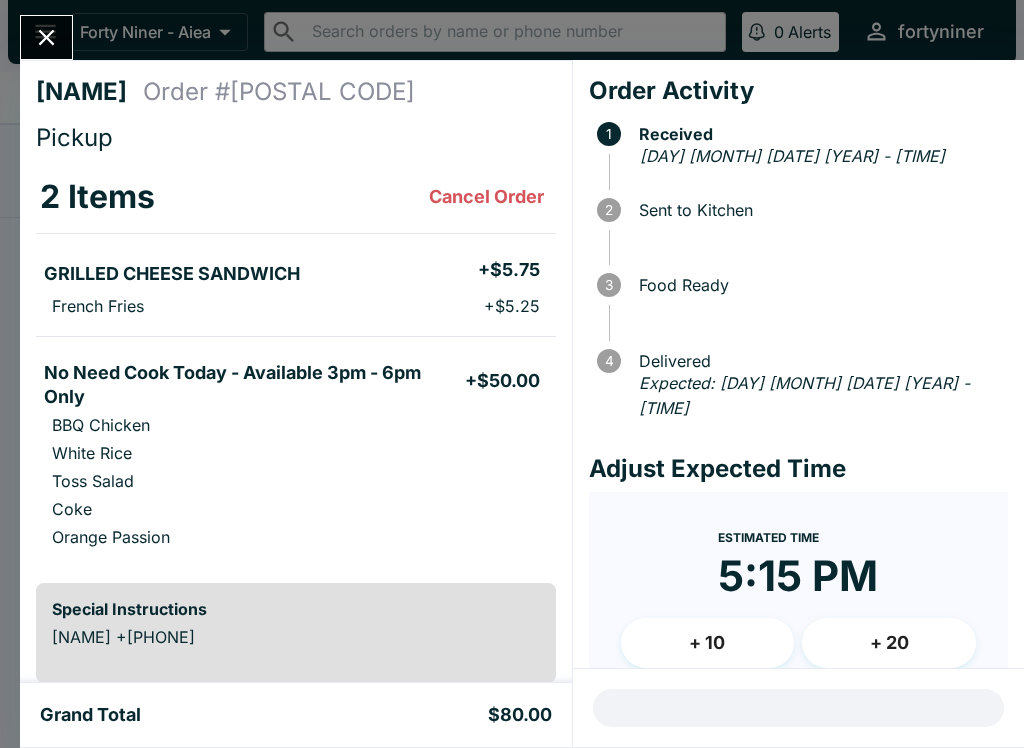 scroll, scrollTop: -2, scrollLeft: 0, axis: vertical 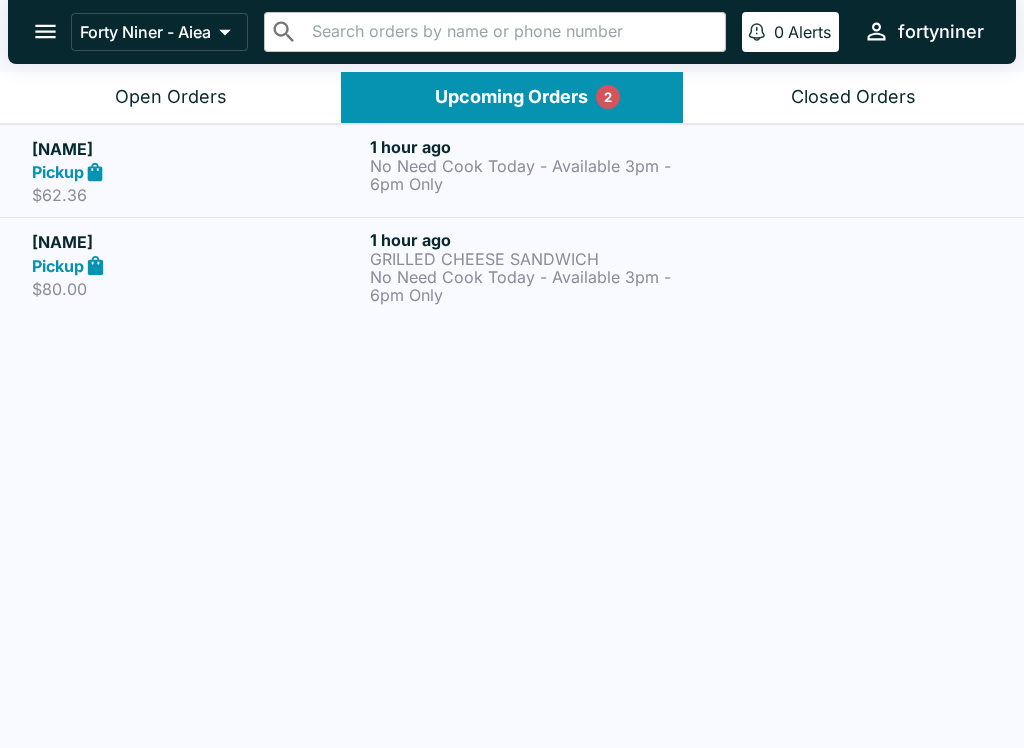 click on "$62.36" at bounding box center [197, 195] 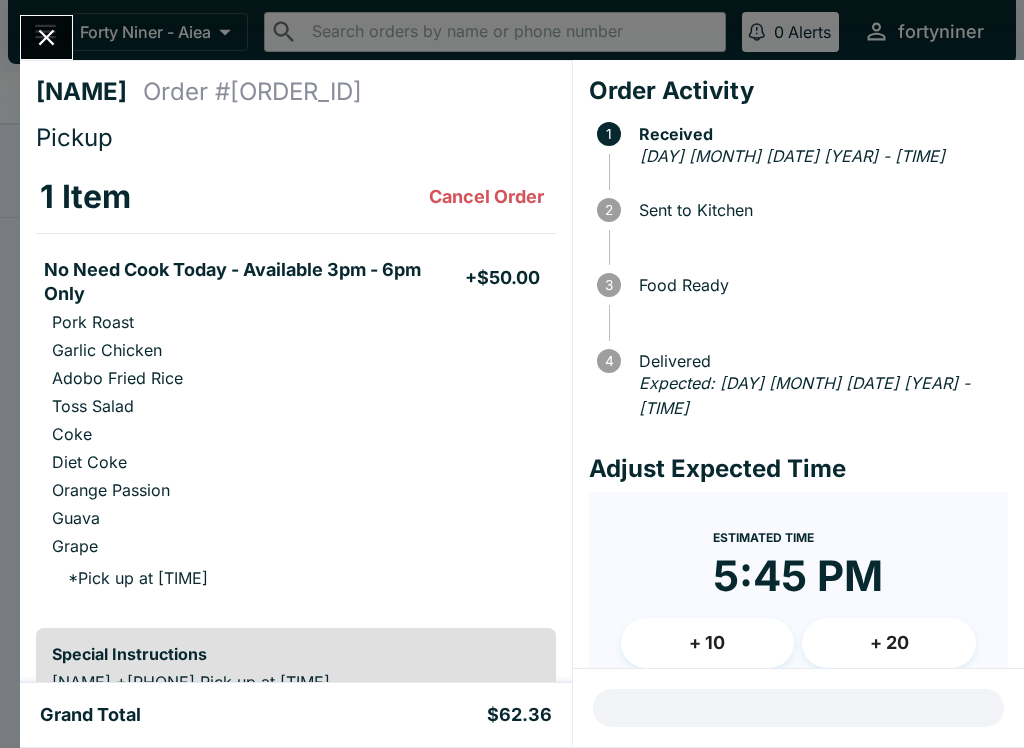 click 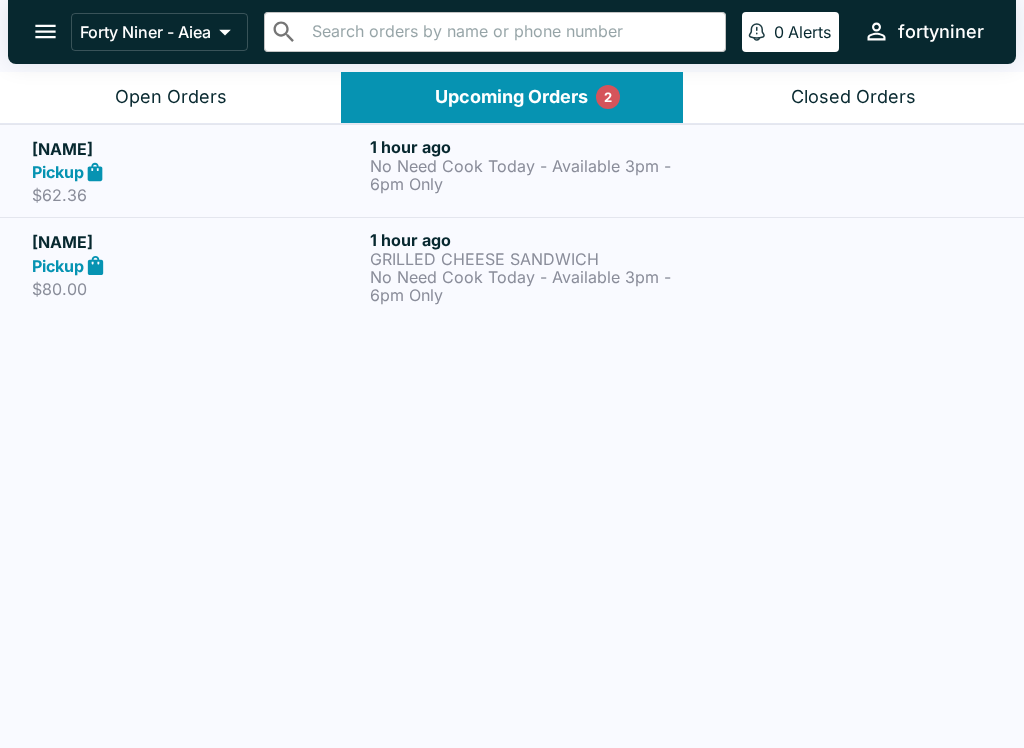 click on "Open Orders" at bounding box center (171, 97) 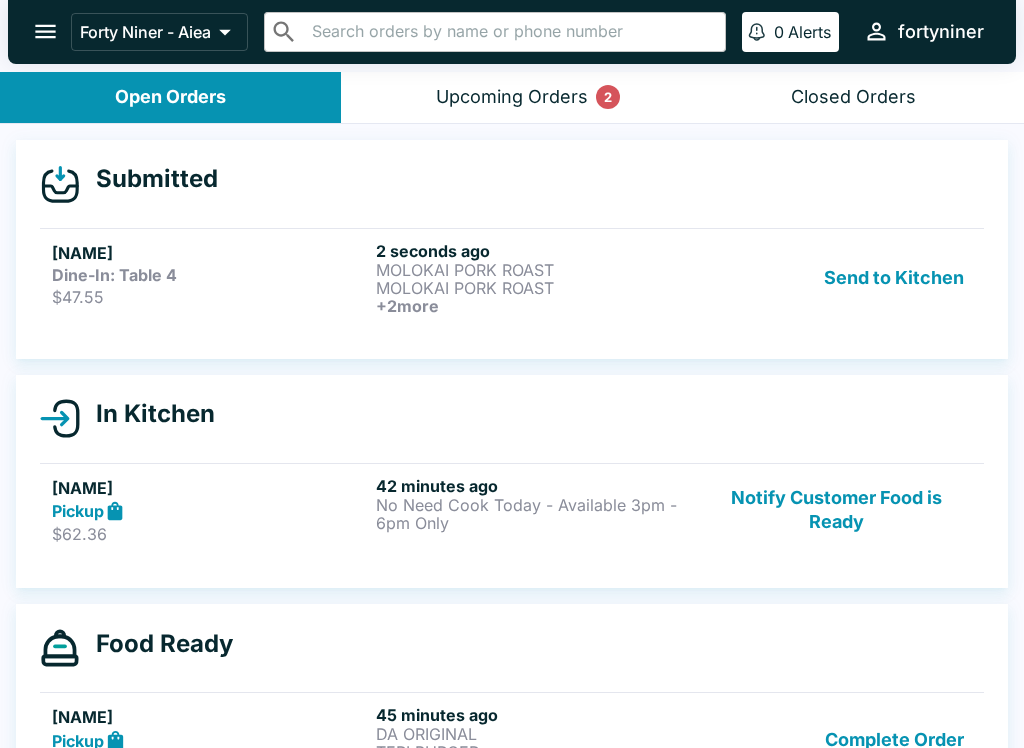 click on "Dine-In: Table 4" at bounding box center (210, 275) 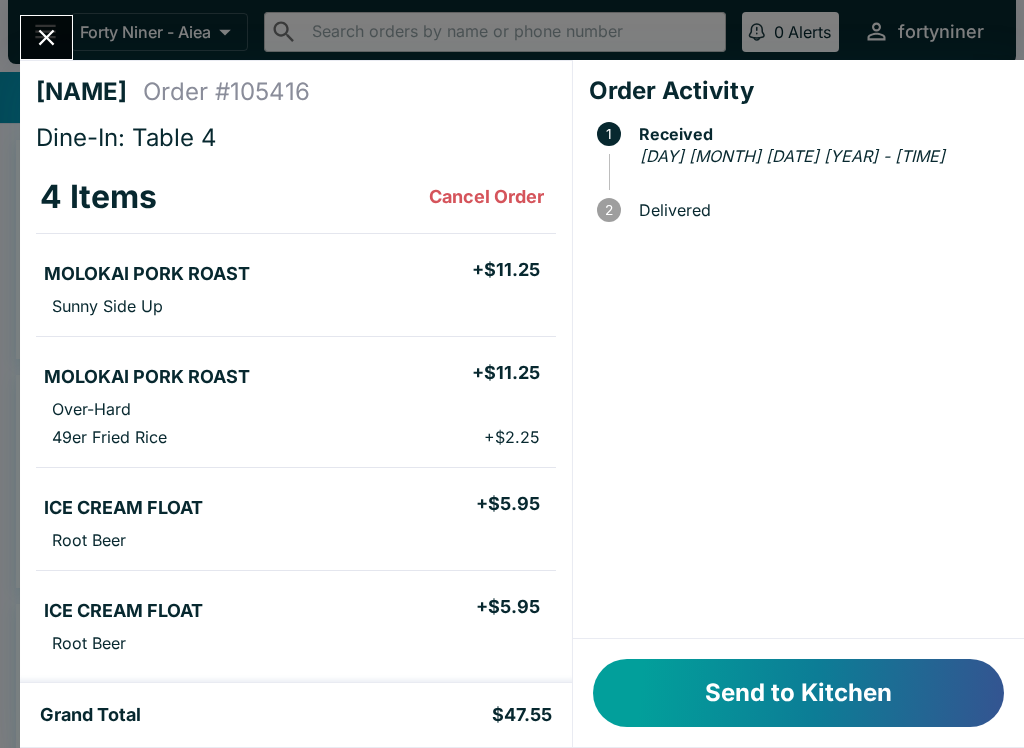 scroll, scrollTop: 0, scrollLeft: 0, axis: both 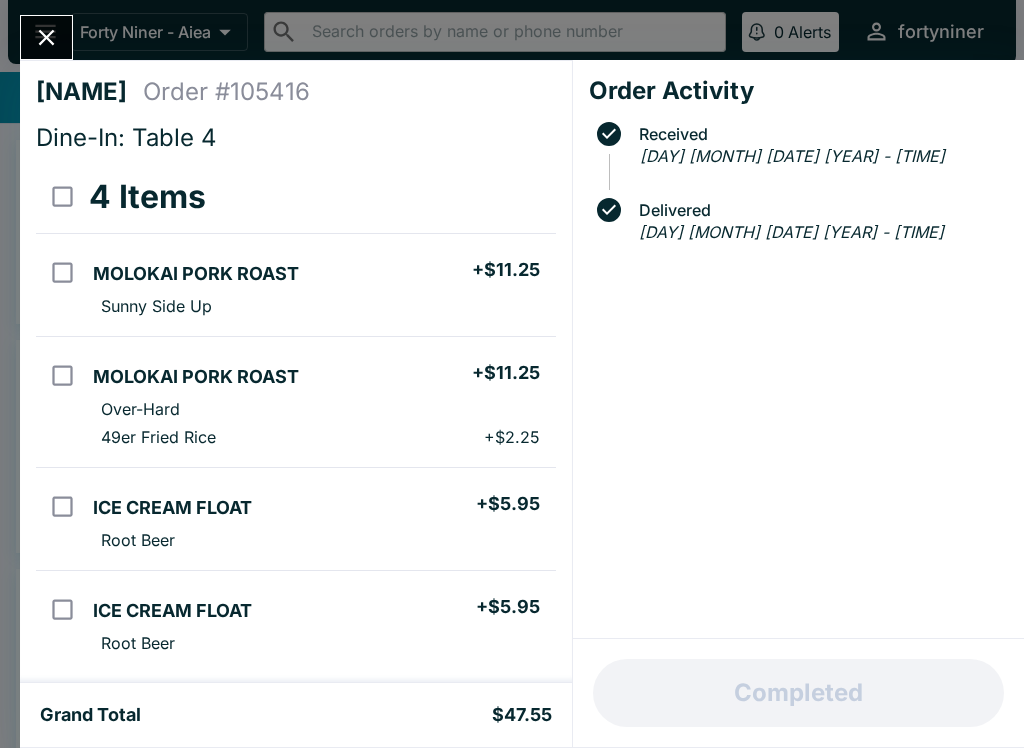 click at bounding box center [62, 506] 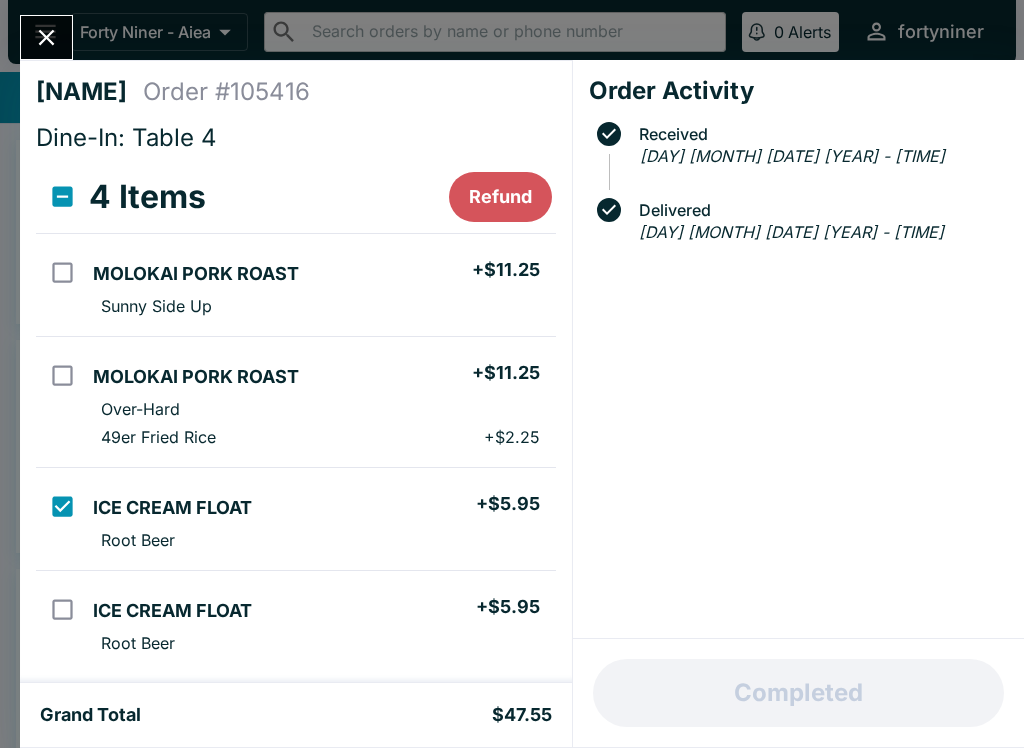 click at bounding box center [62, 609] 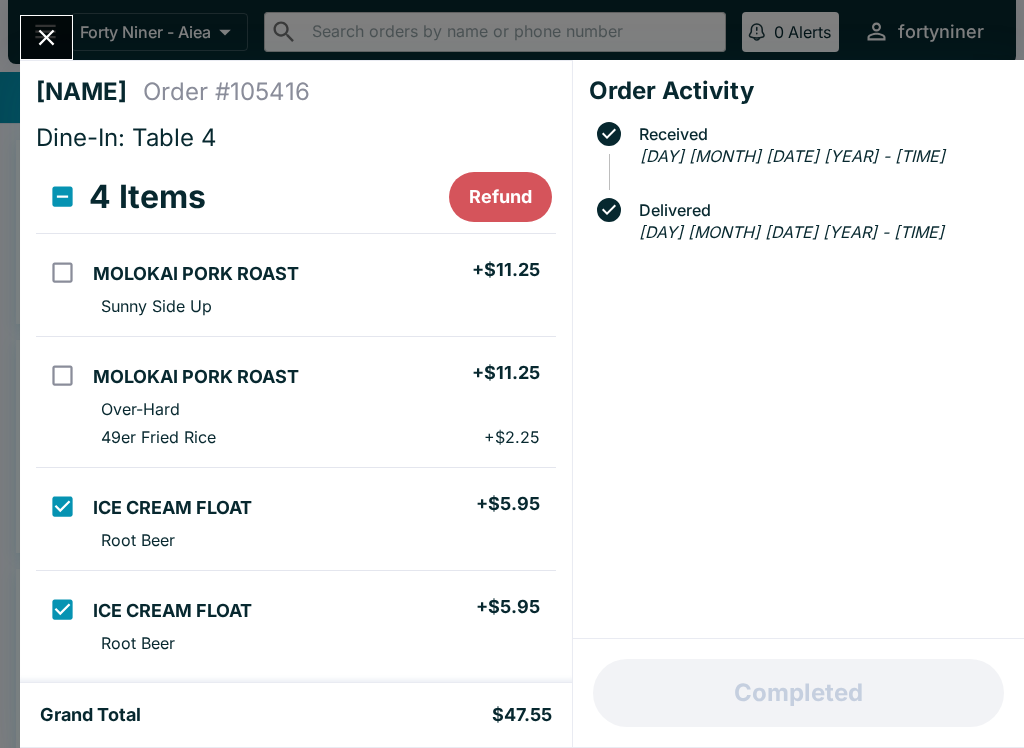 click on "Refund" at bounding box center [500, 197] 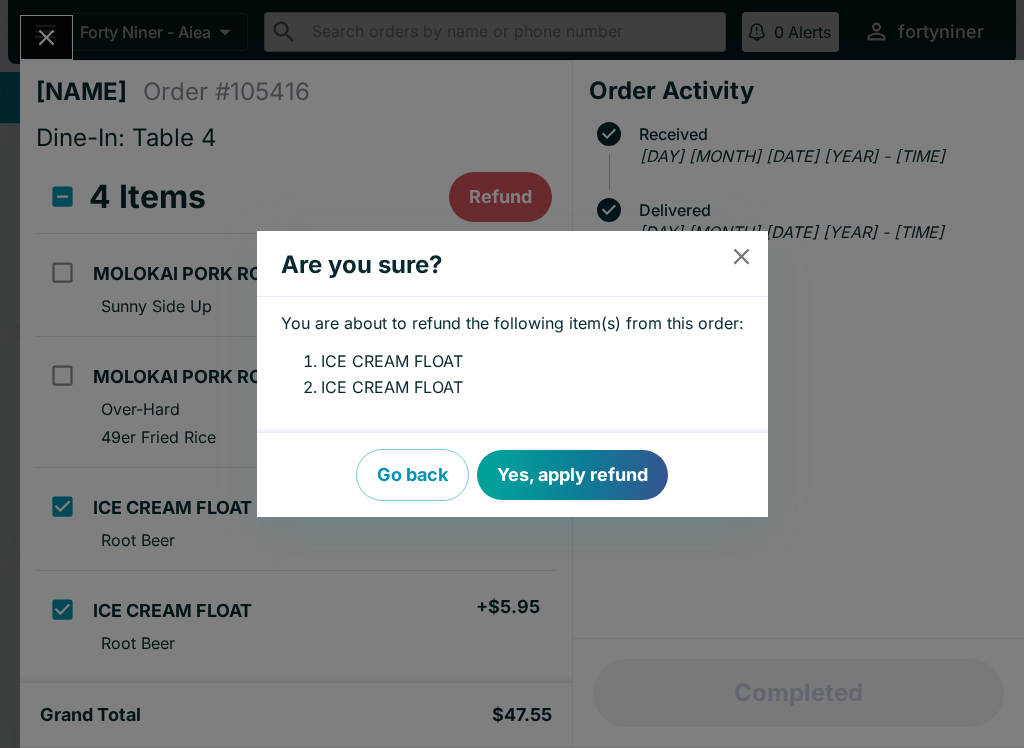 click on "Yes, apply refund" at bounding box center [572, 475] 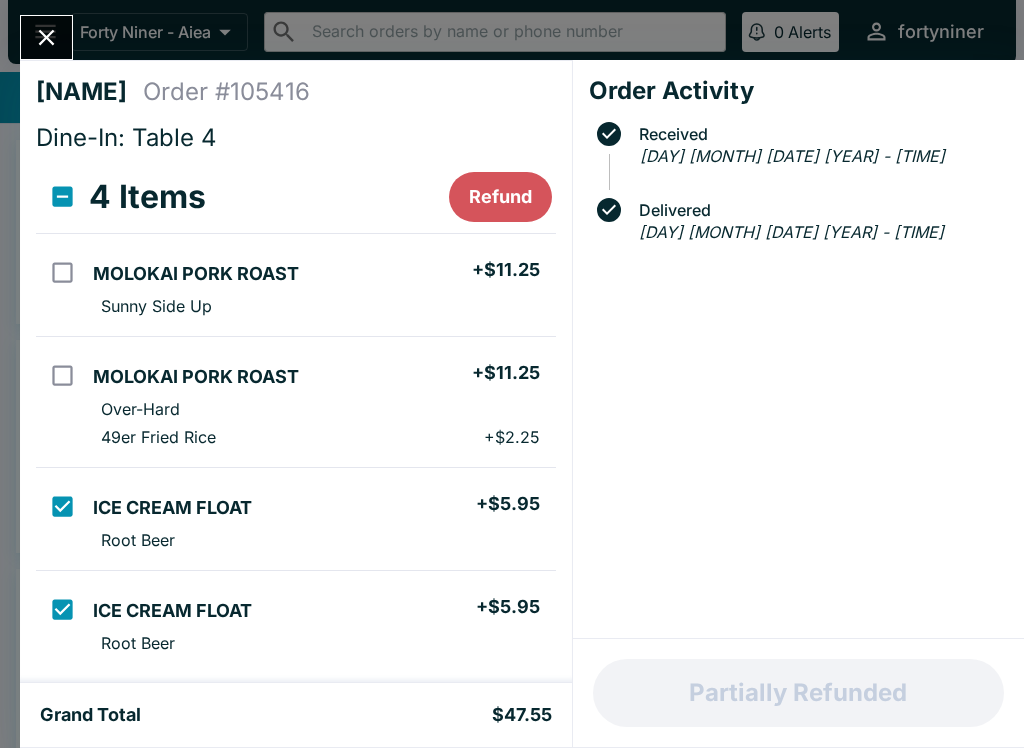 checkbox on "false" 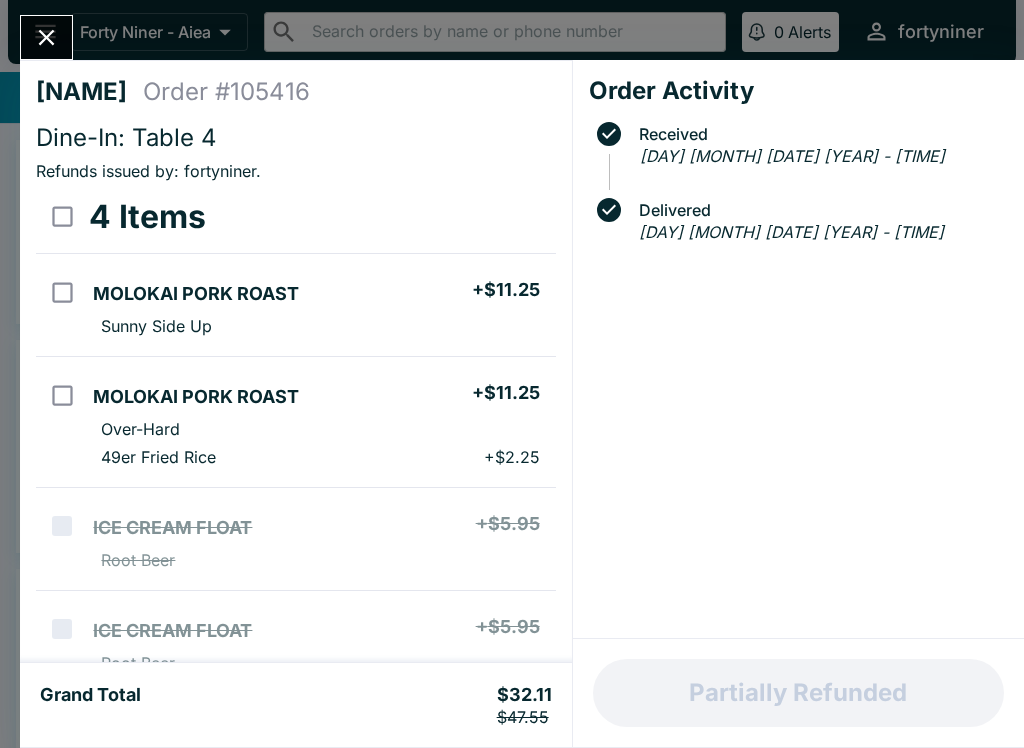 scroll, scrollTop: 0, scrollLeft: 0, axis: both 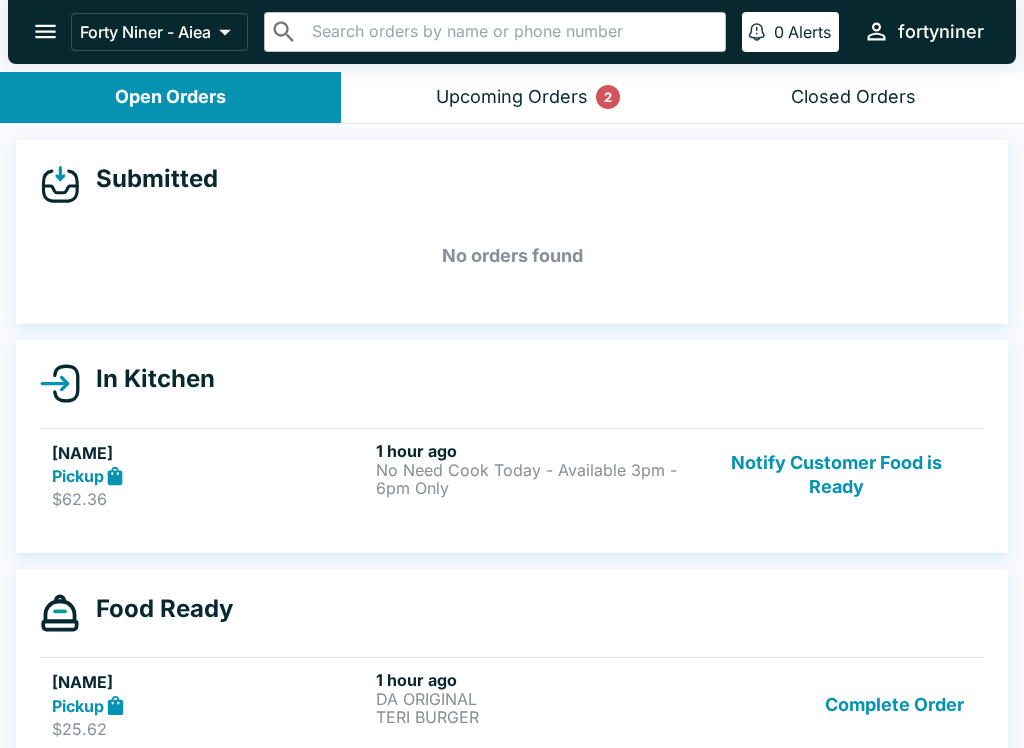 click on "Upcoming Orders 2" at bounding box center [511, 97] 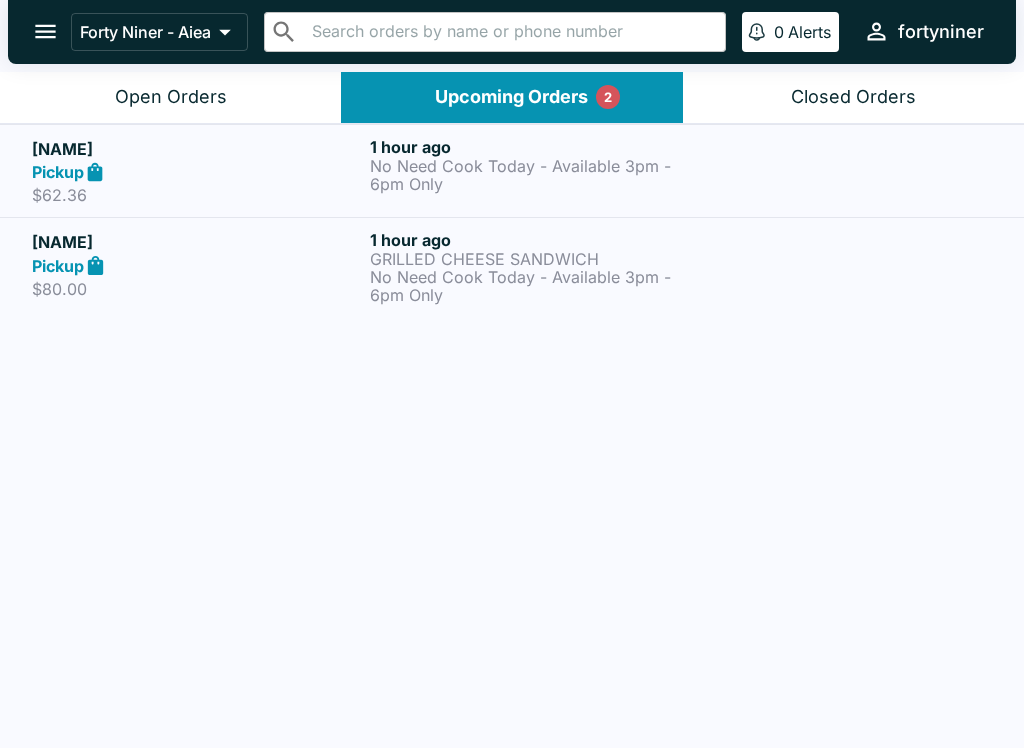 click on "[NAME] Pickup $[PRICE] [TIME_AGO] [ITEM_NAME] No Need Cook Today - Available [TIME] - [TIME] Only" at bounding box center [512, 266] 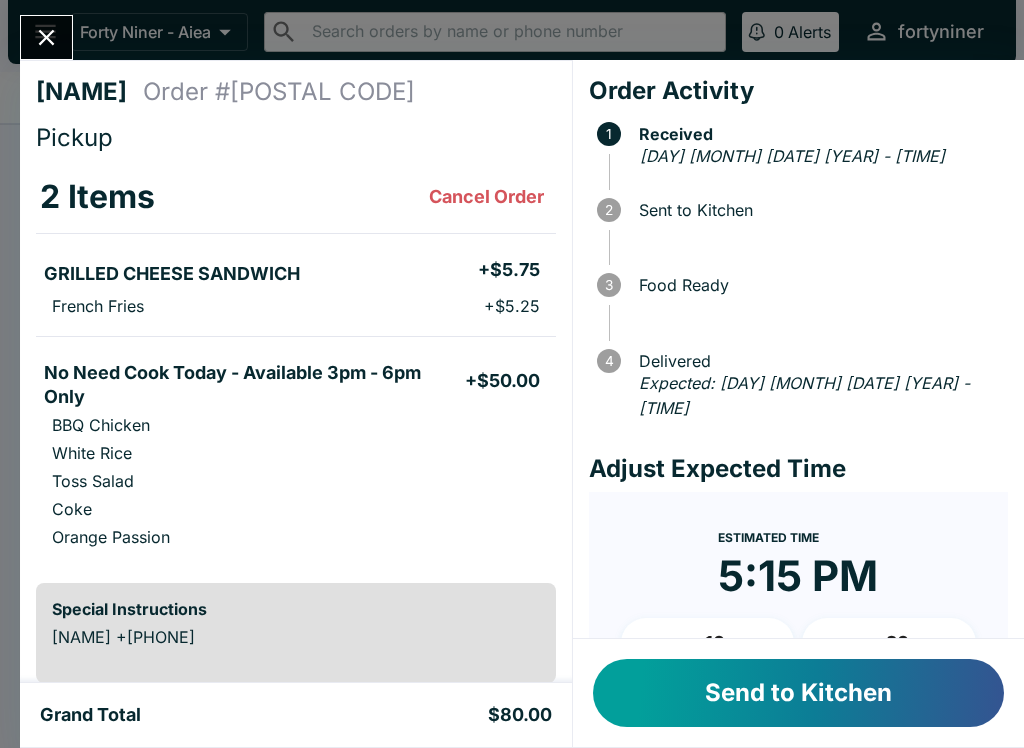 scroll, scrollTop: 0, scrollLeft: 0, axis: both 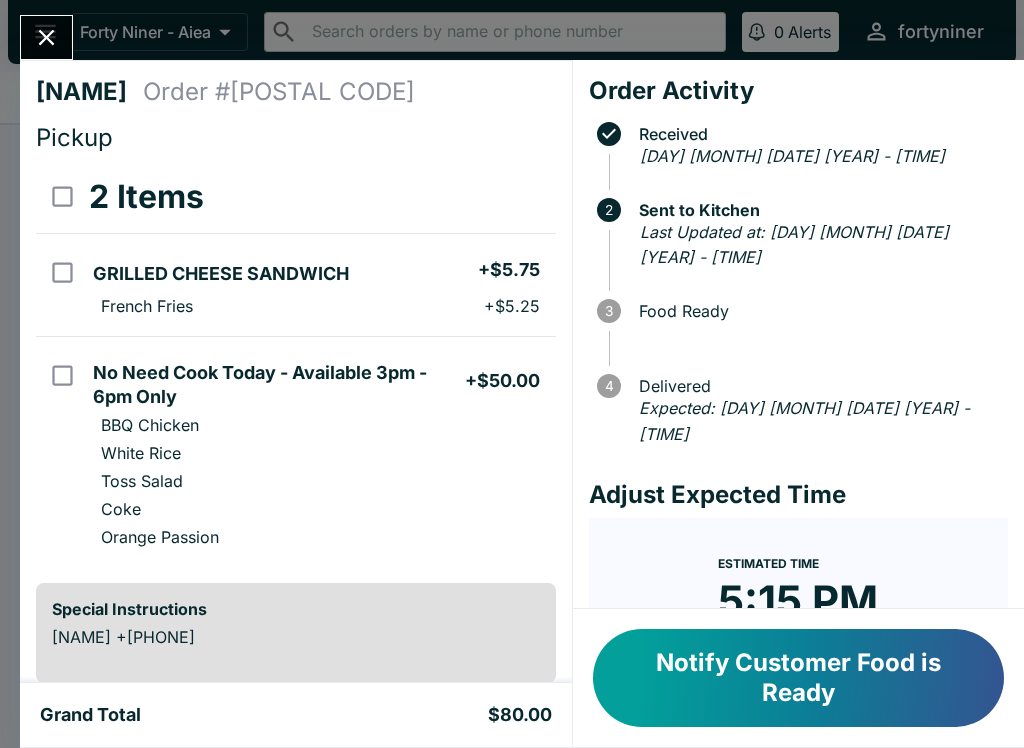 click 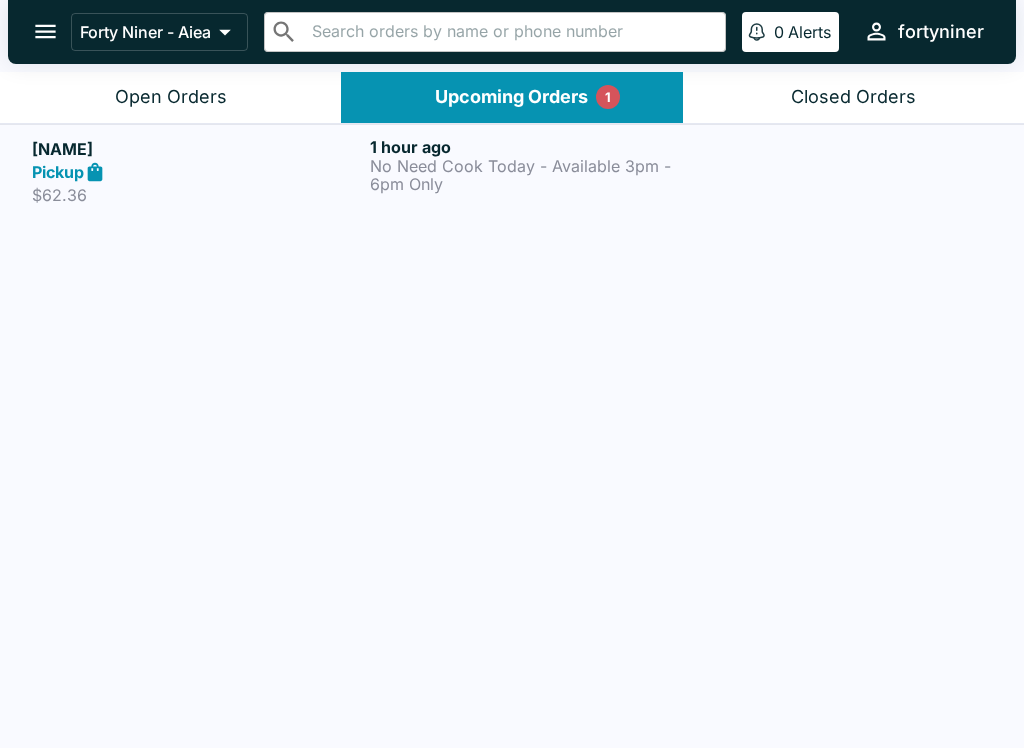 click on "Open Orders" at bounding box center [171, 97] 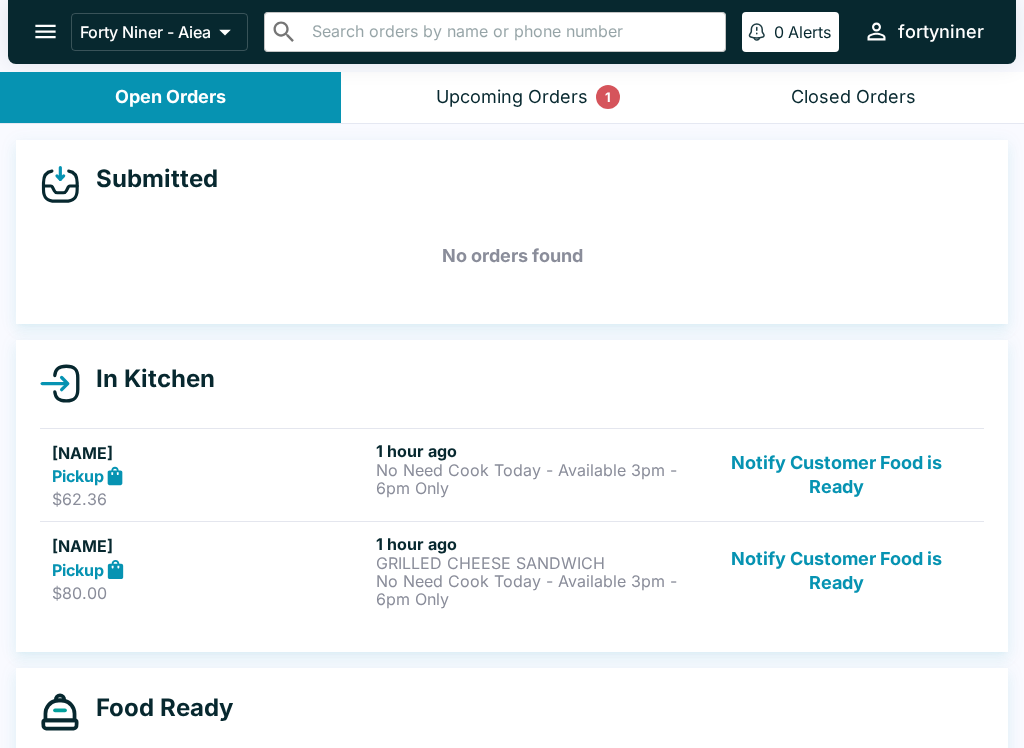 click on "Notify Customer Food is Ready" at bounding box center [836, 475] 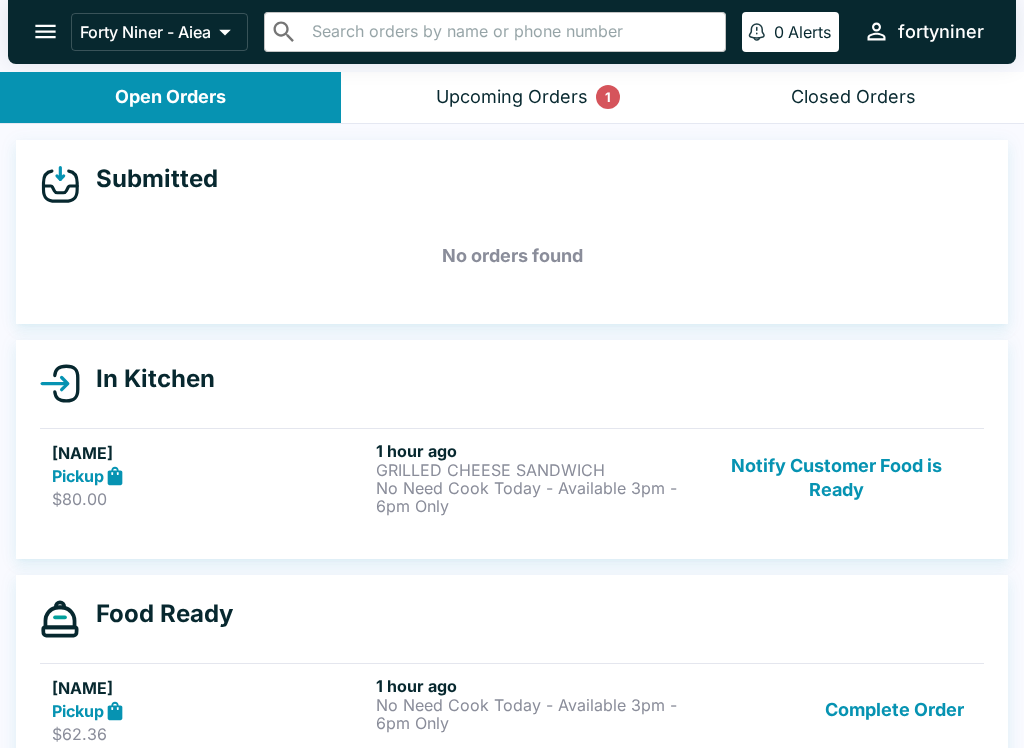 click on "Upcoming Orders 1" at bounding box center [511, 97] 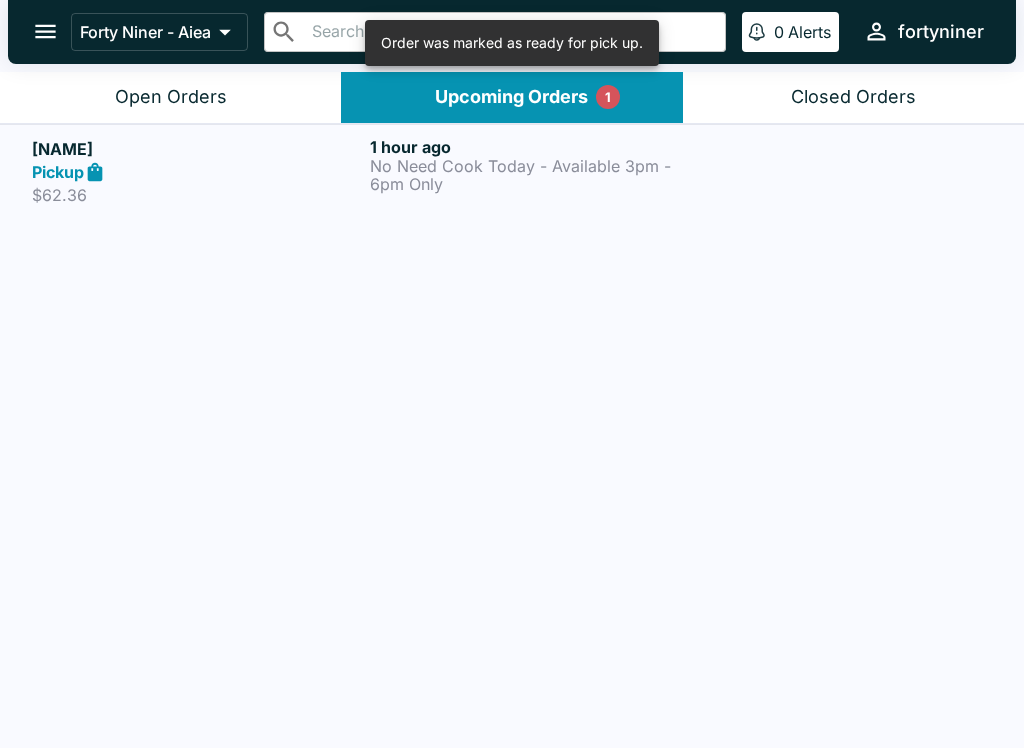 click on "No Need Cook Today - Available 3pm - 6pm Only" at bounding box center [535, 175] 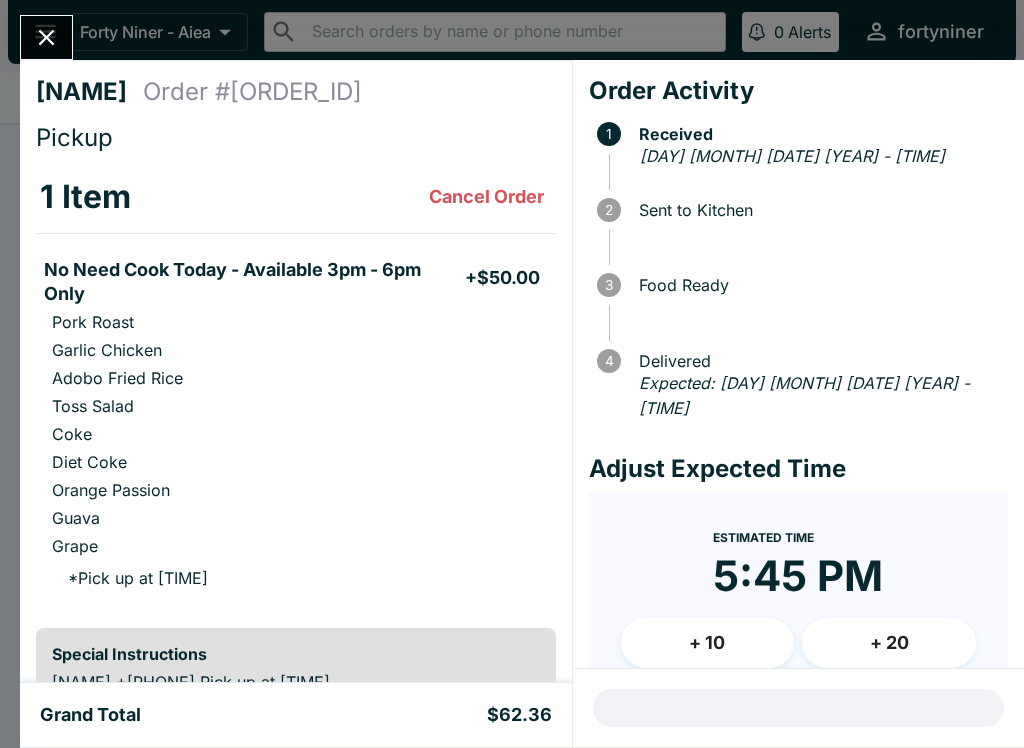 click at bounding box center (46, 37) 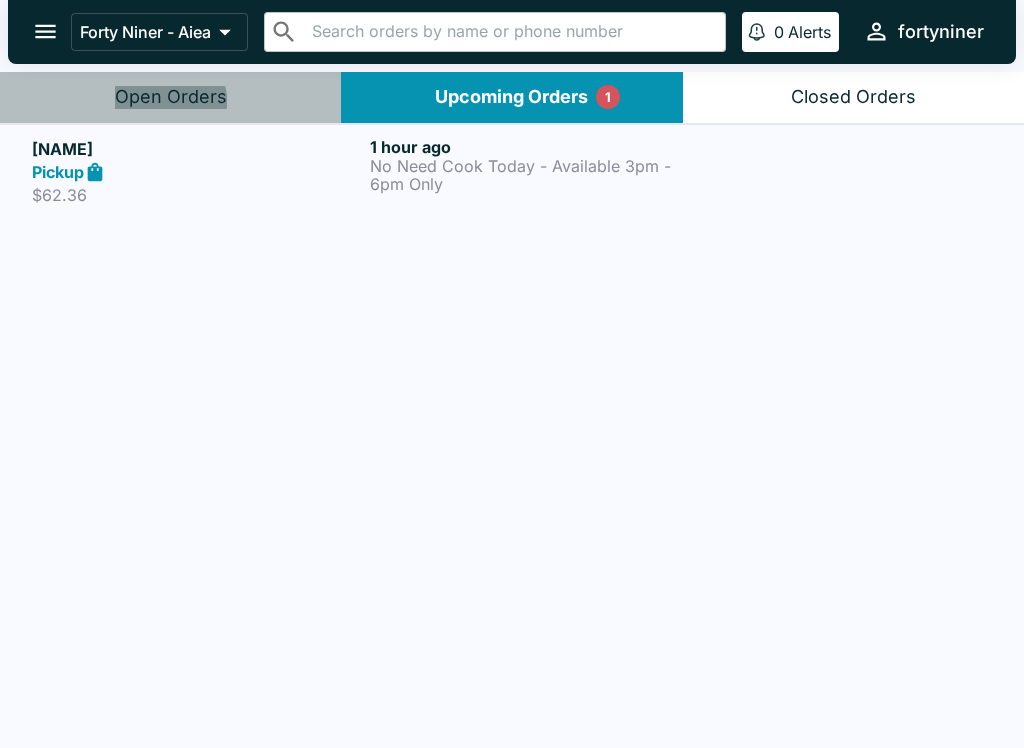 click on "Open Orders" at bounding box center [170, 97] 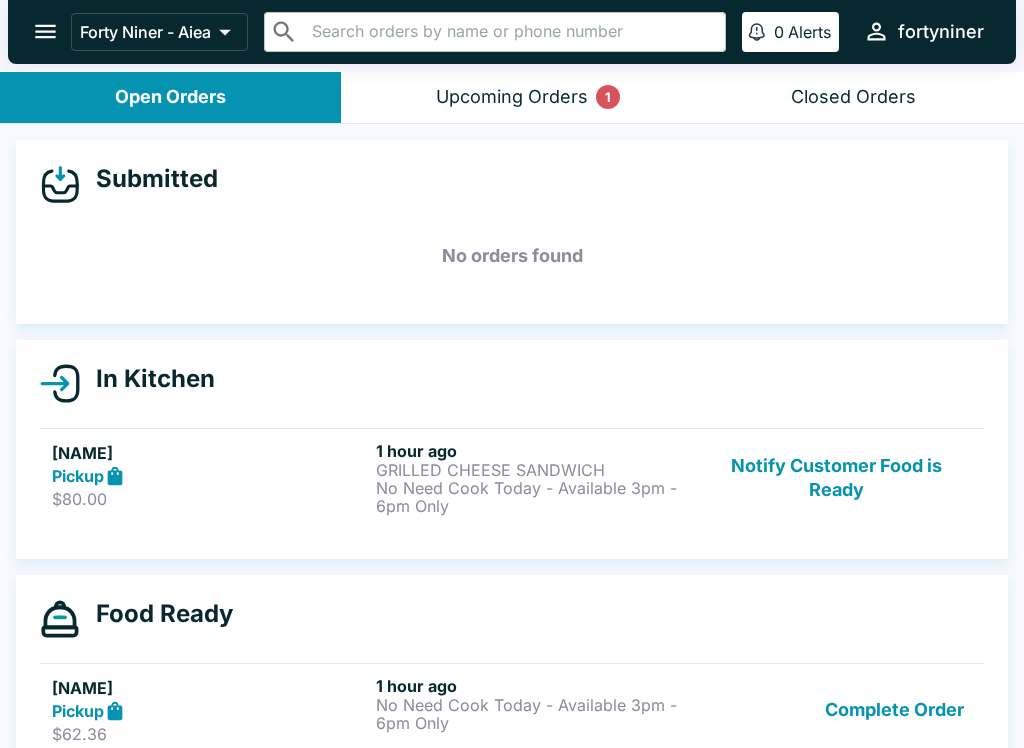 click on "Notify Customer Food is Ready" at bounding box center [836, 478] 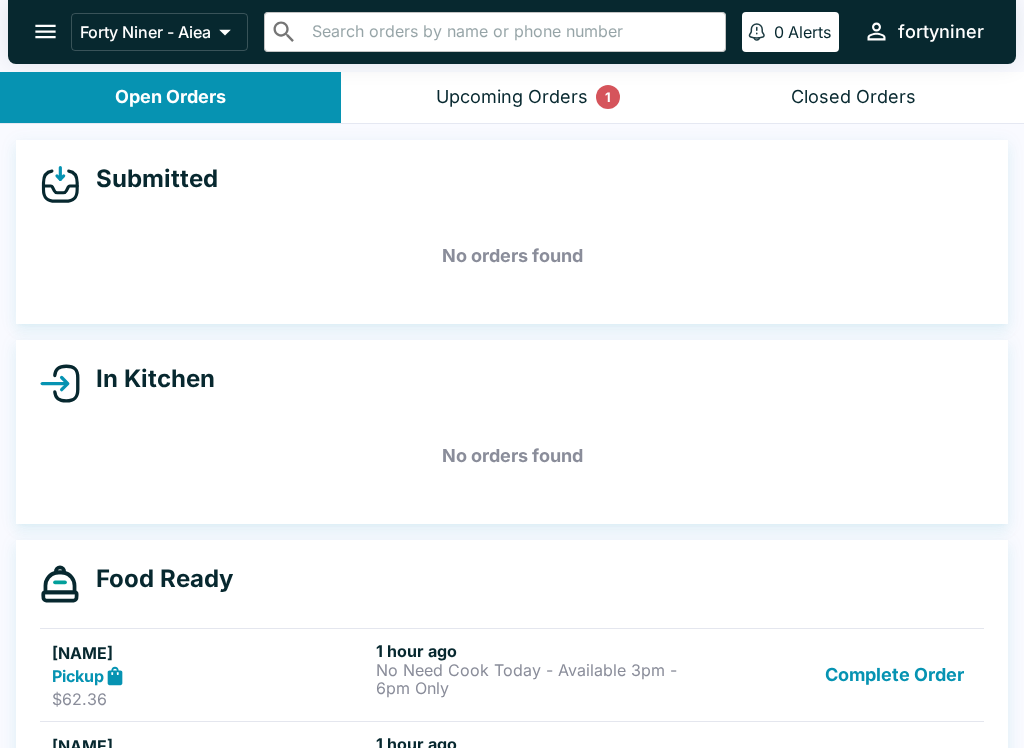 click on "Upcoming Orders 1" at bounding box center (511, 97) 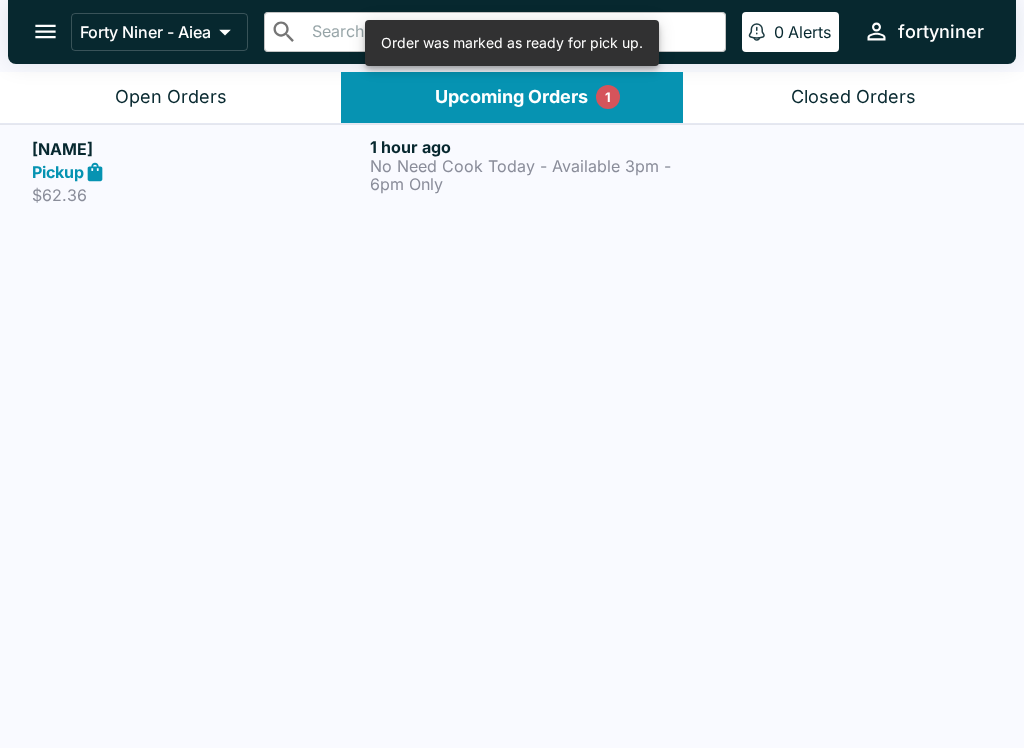click on "Pickup" at bounding box center (197, 172) 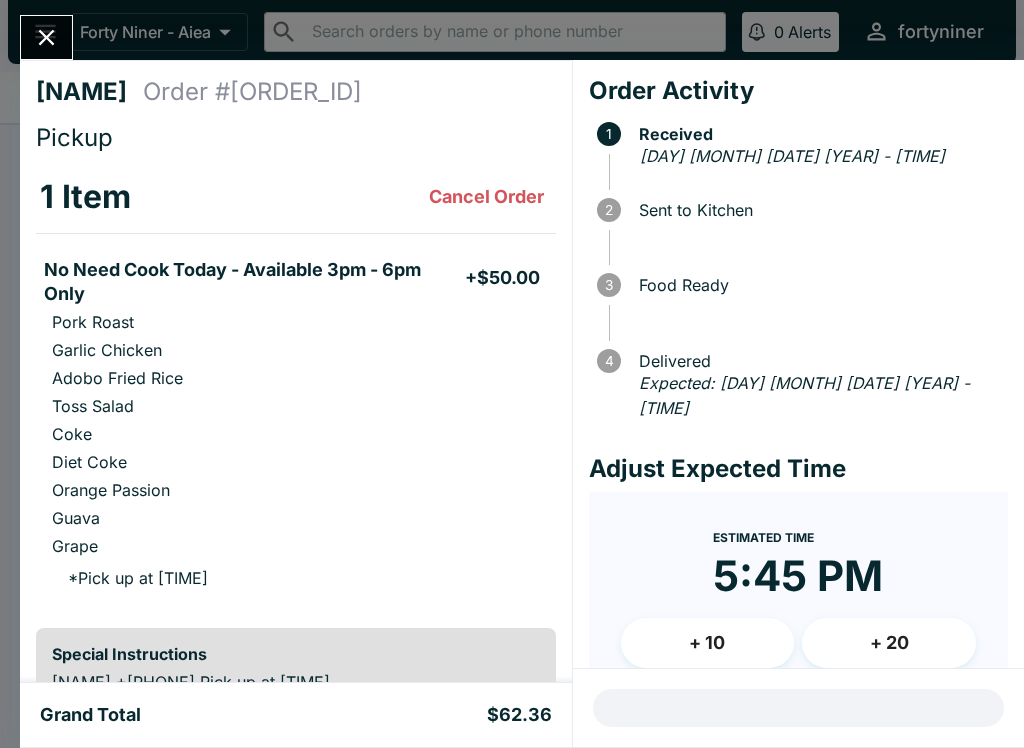 scroll, scrollTop: 0, scrollLeft: 0, axis: both 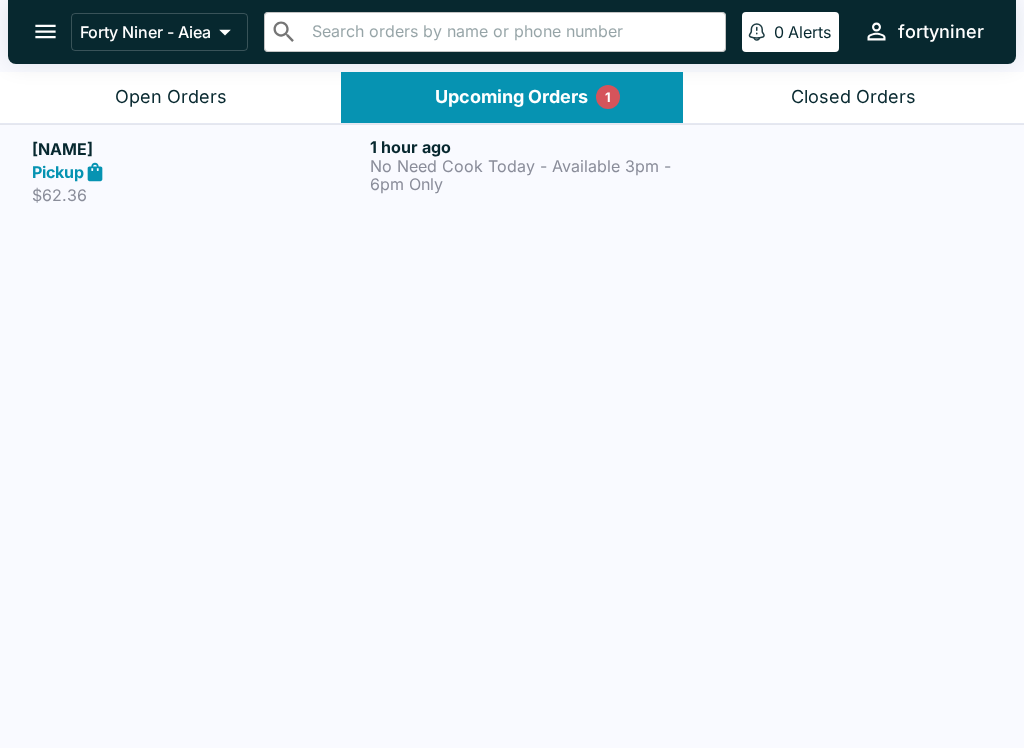 click on "Open Orders" at bounding box center (171, 97) 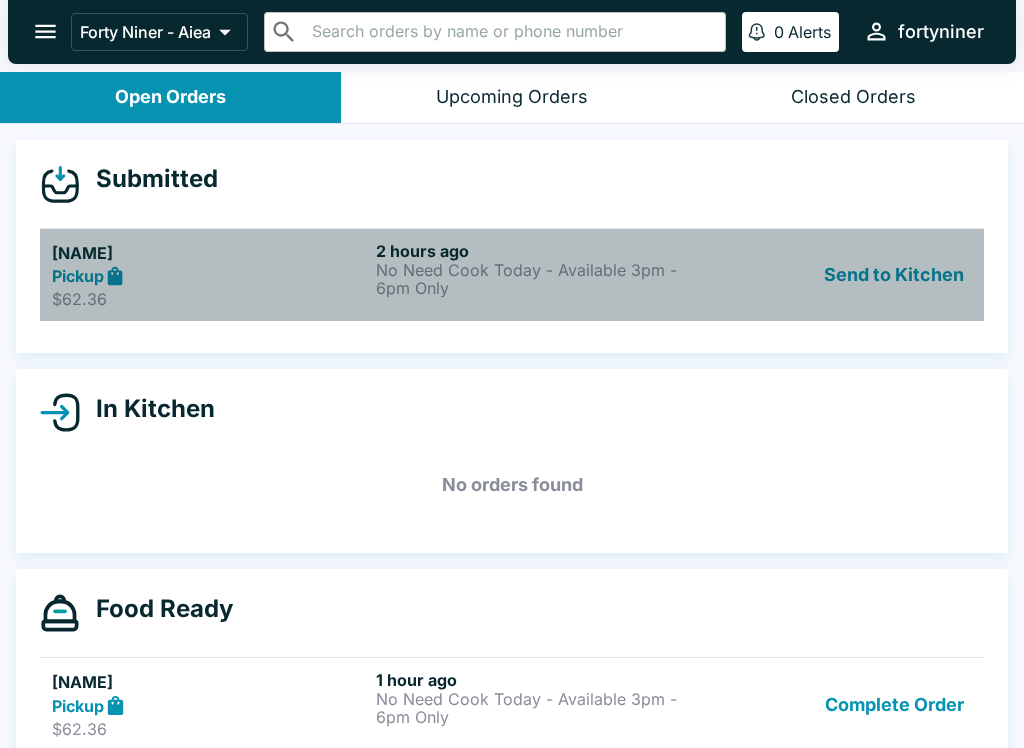 click on "Pickup" at bounding box center (210, 276) 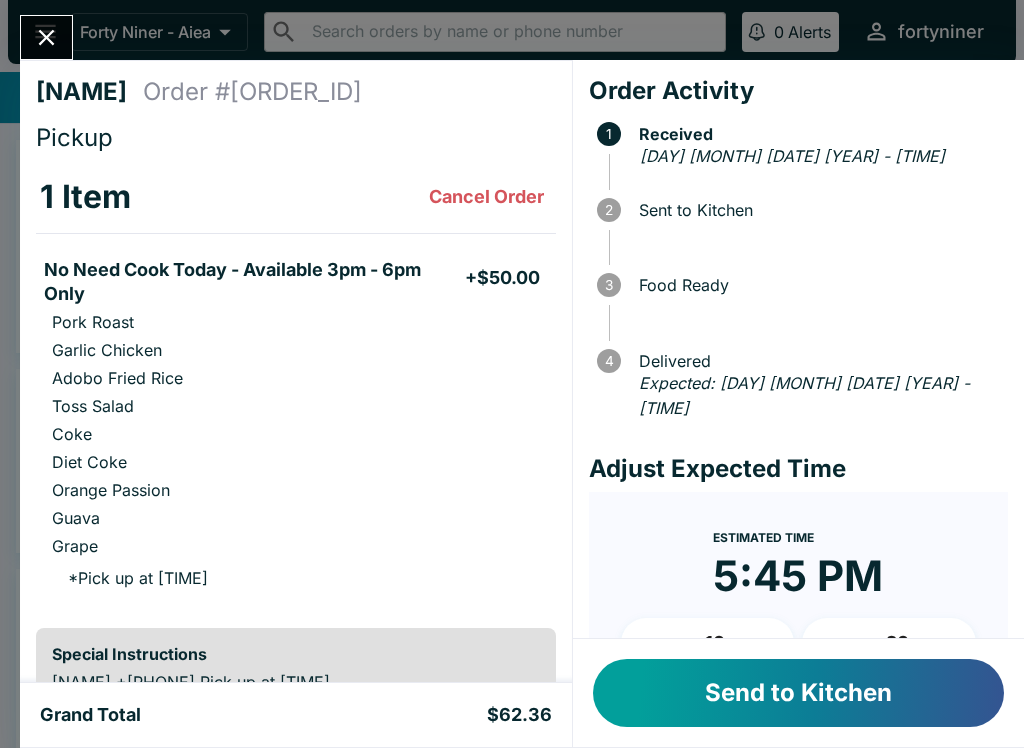 click on "Send to Kitchen" at bounding box center [798, 693] 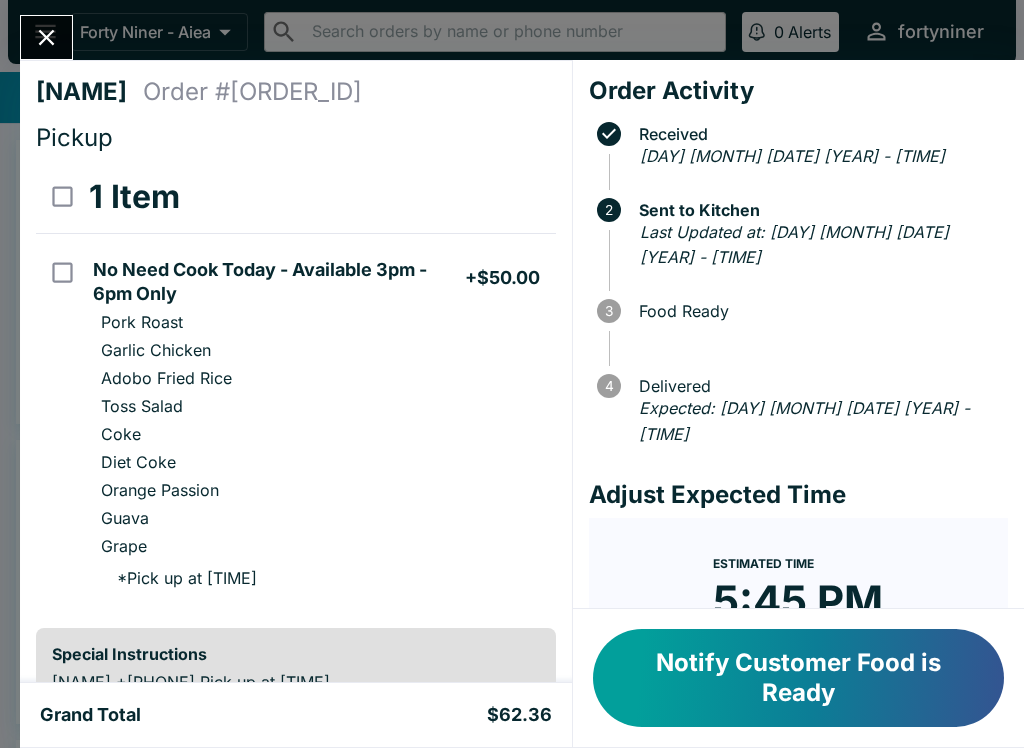 click on "[NAME] Order # [ORDER_ID] Pickup [ITEM_COUNT] Item No Need Cook Today - Available [TIME] - [TIME] Only + $[PRICE] [ITEM_NAME] [ITEM_NAME] [ITEM_NAME] [ITEM_NAME] [ITEM_NAME] [ITEM_NAME] [ITEM_NAME] [ITEM_NAME] * Pick up at [TIME] Special Instructions [NAME] +[PHONE] Pick up at [TIME] Subtotal $[PRICE] Beluga Fee $[PRICE] Restaurant Fee $[PRICE] Tips $[PRICE] Sales Tax $[PRICE] Preview Receipt Print Receipt" at bounding box center (296, 371) 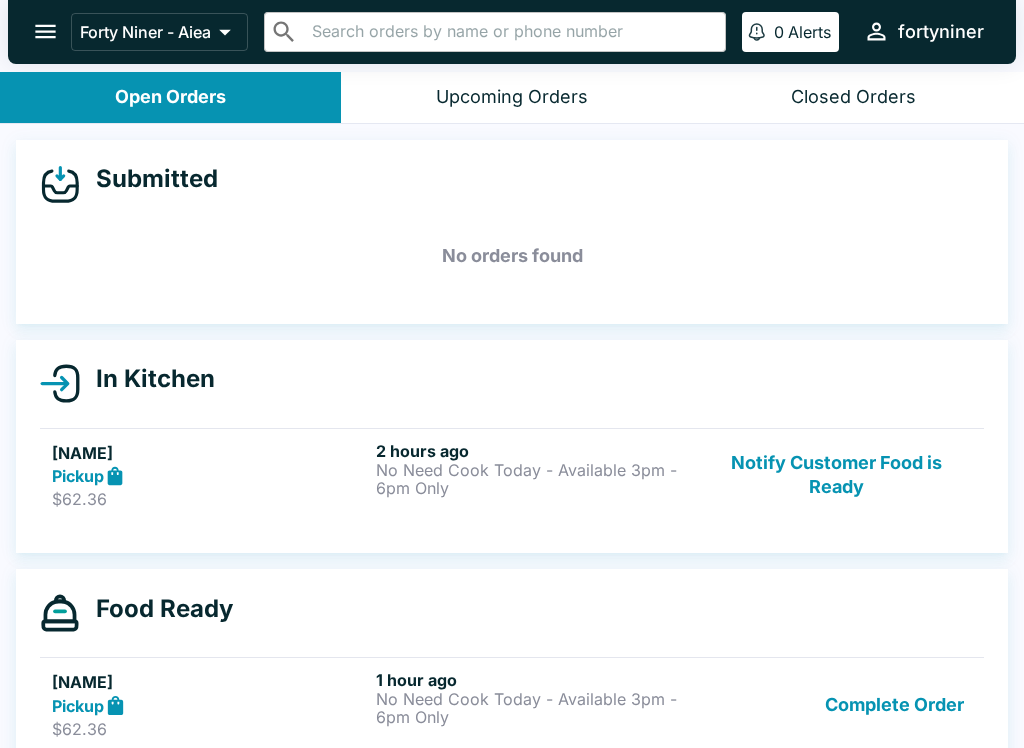 click on "Notify Customer Food is Ready" at bounding box center [836, 475] 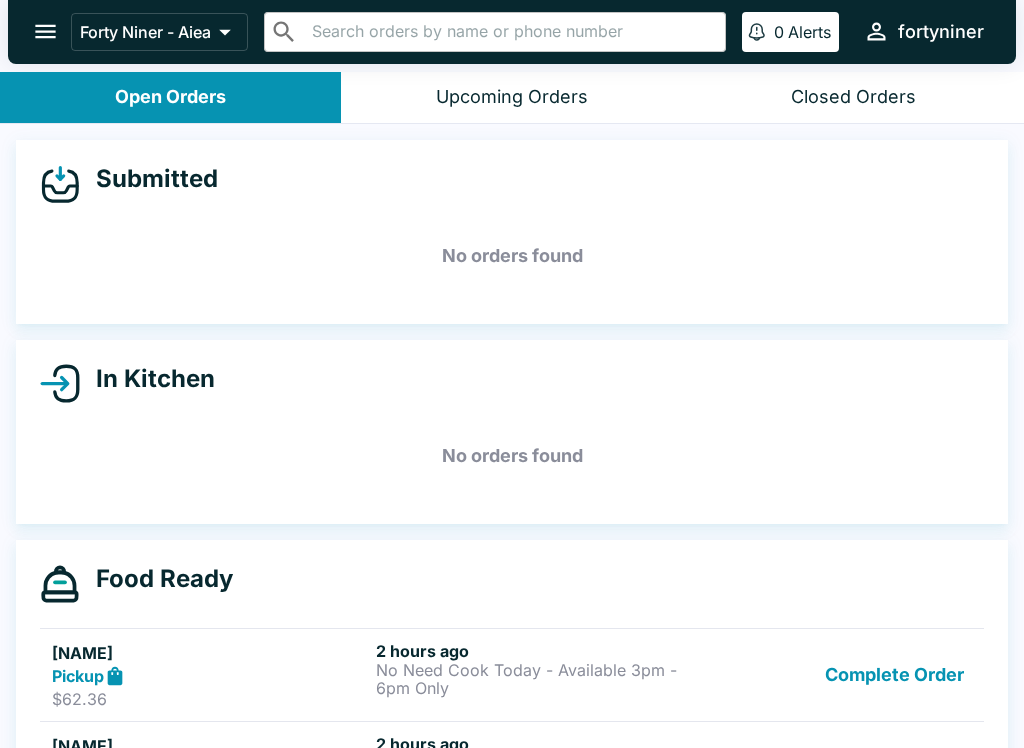 click 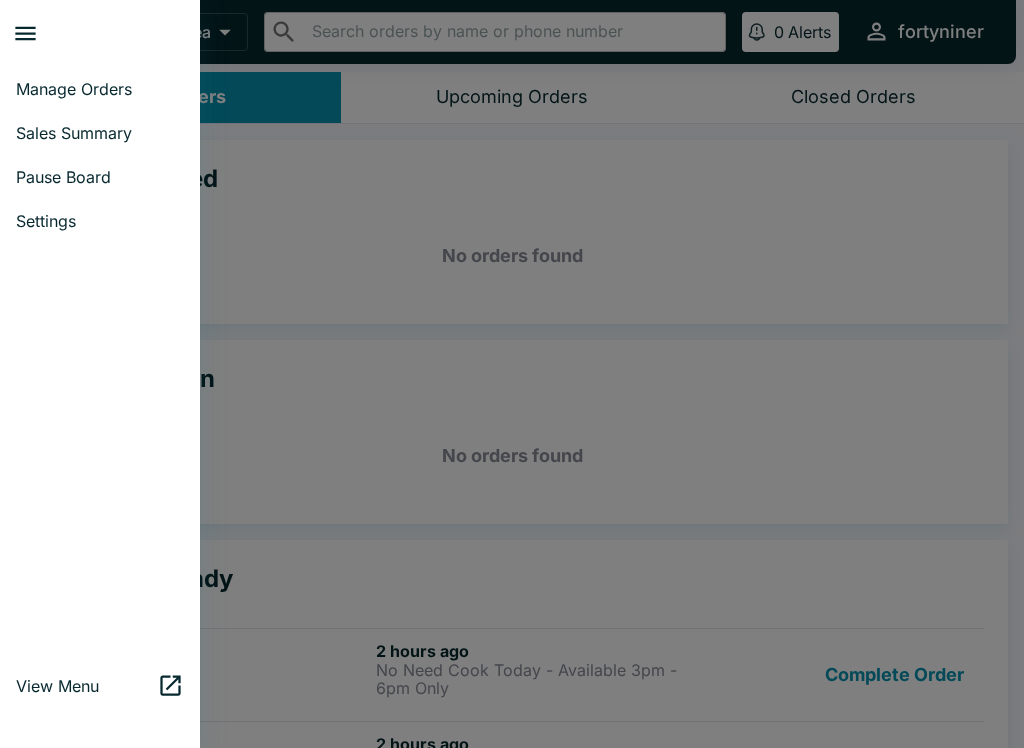 click on "Sales Summary" at bounding box center [100, 133] 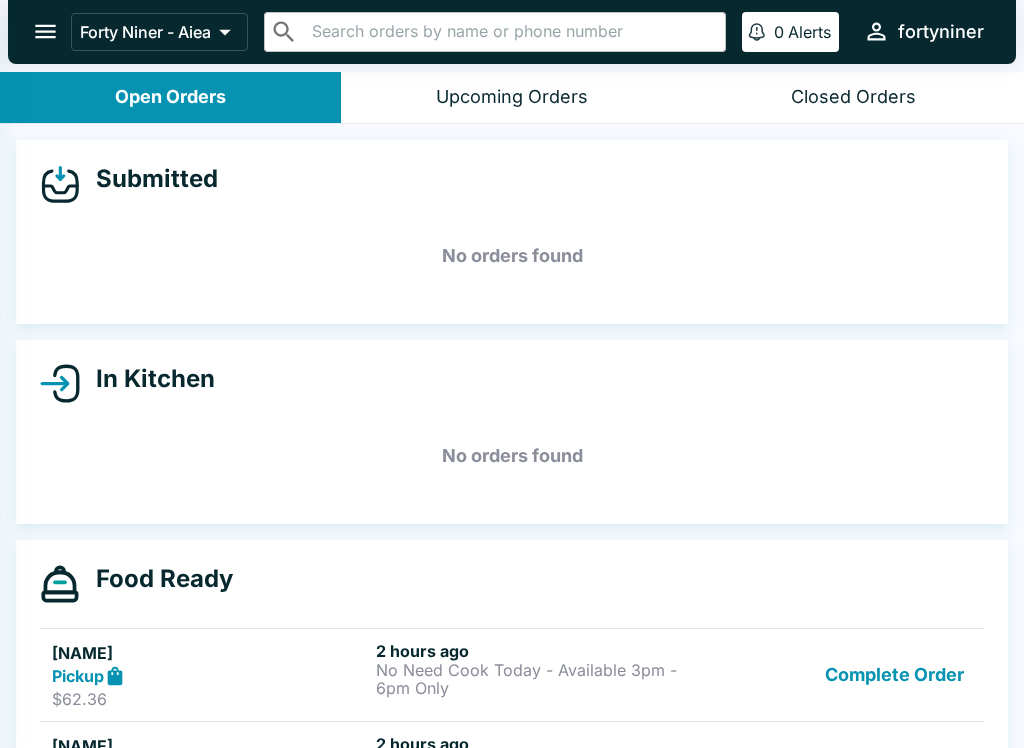 select on "03:00" 